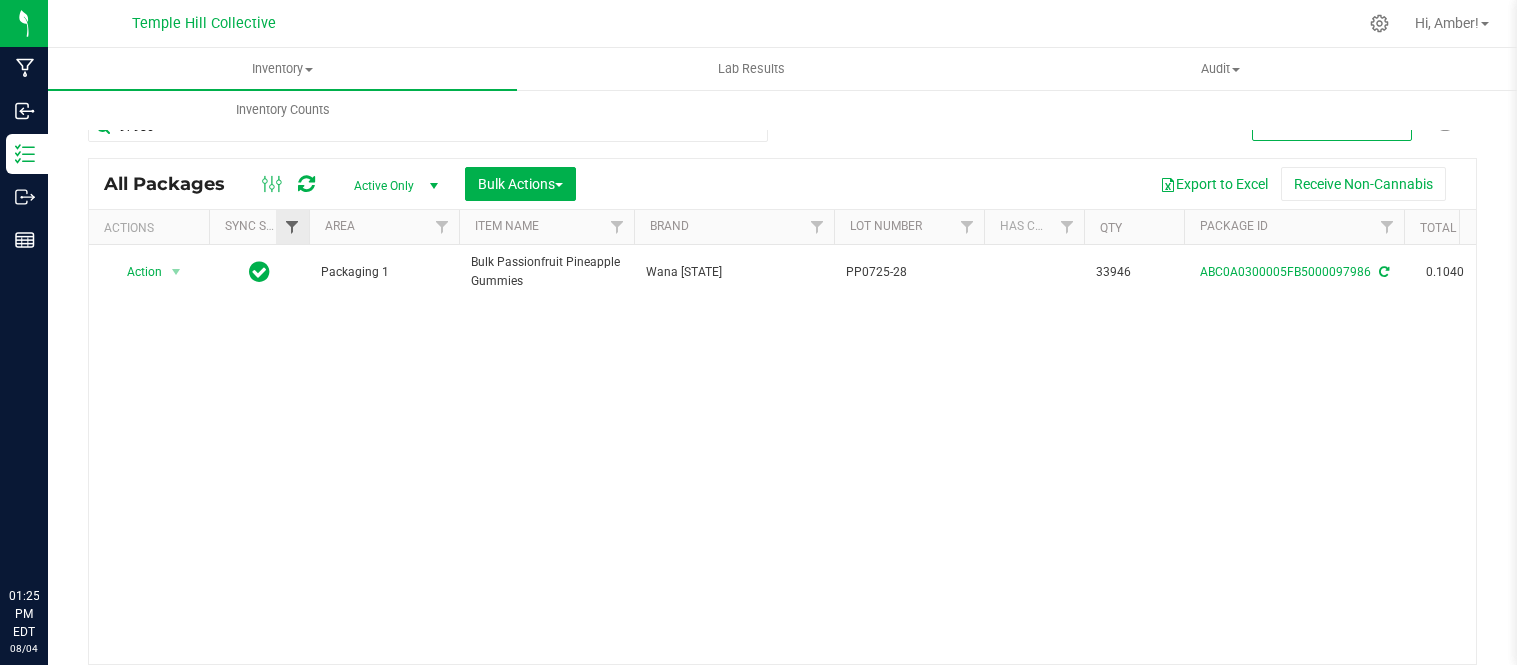 scroll, scrollTop: 0, scrollLeft: 0, axis: both 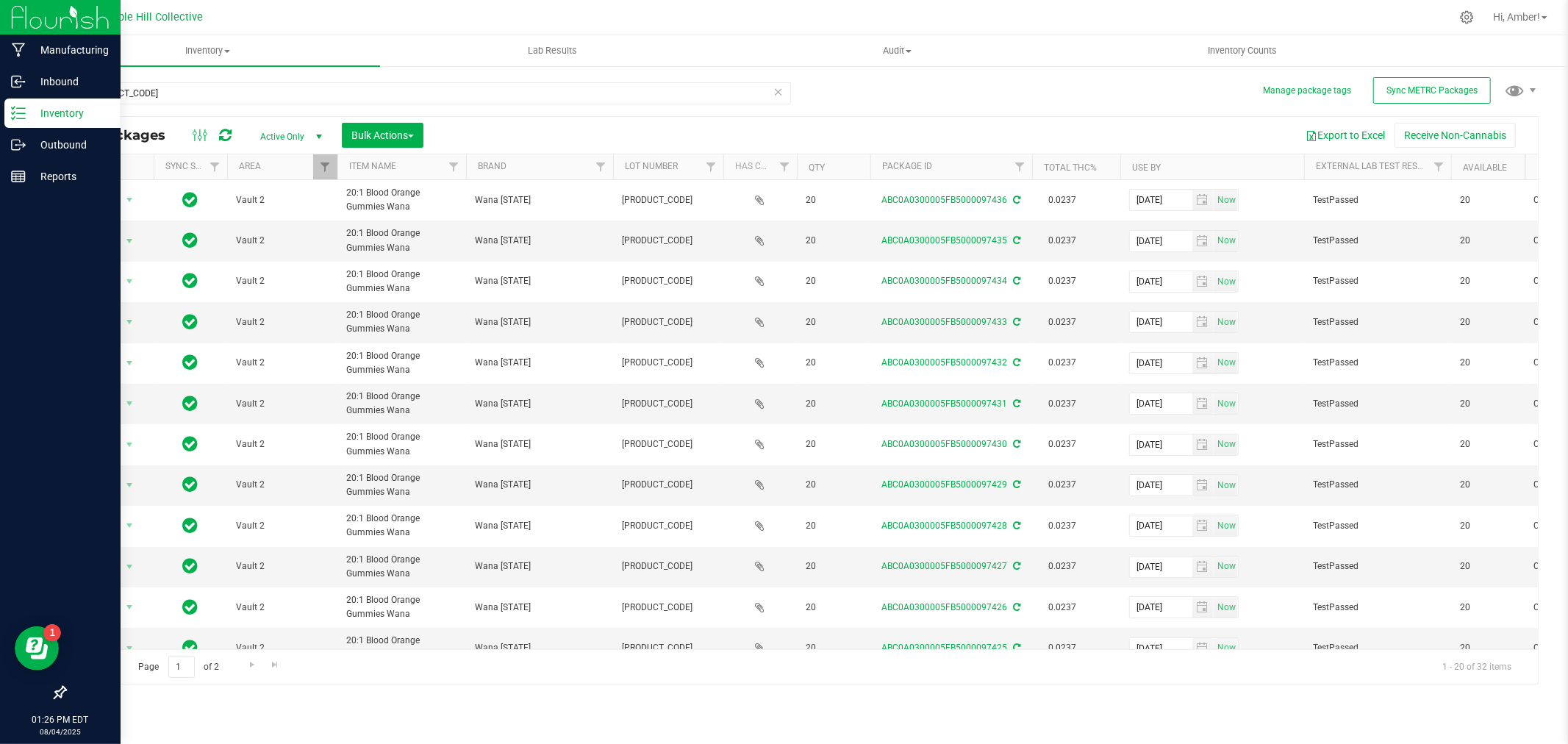 drag, startPoint x: 235, startPoint y: 96, endPoint x: 9, endPoint y: 104, distance: 226.1415 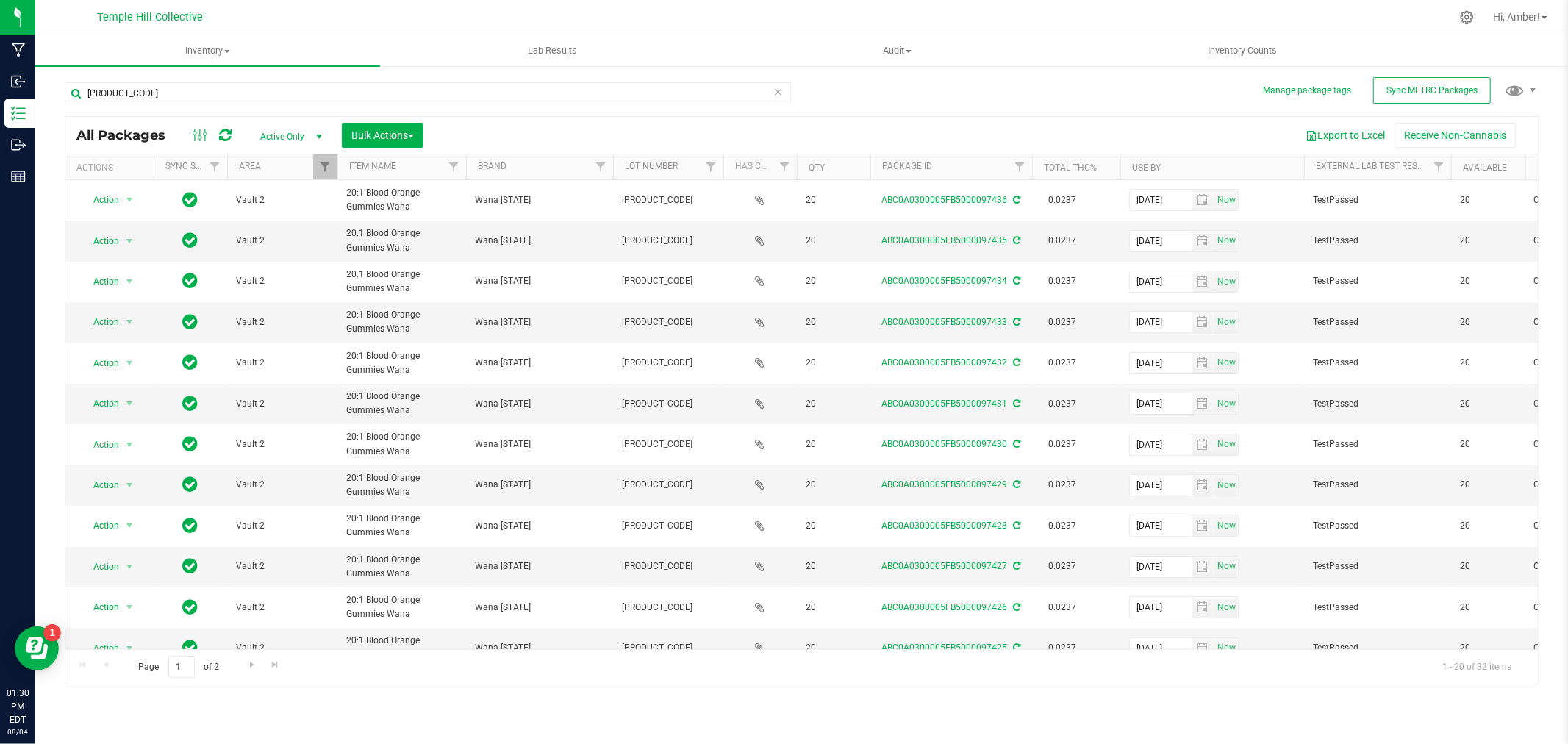 click at bounding box center (778, 91) 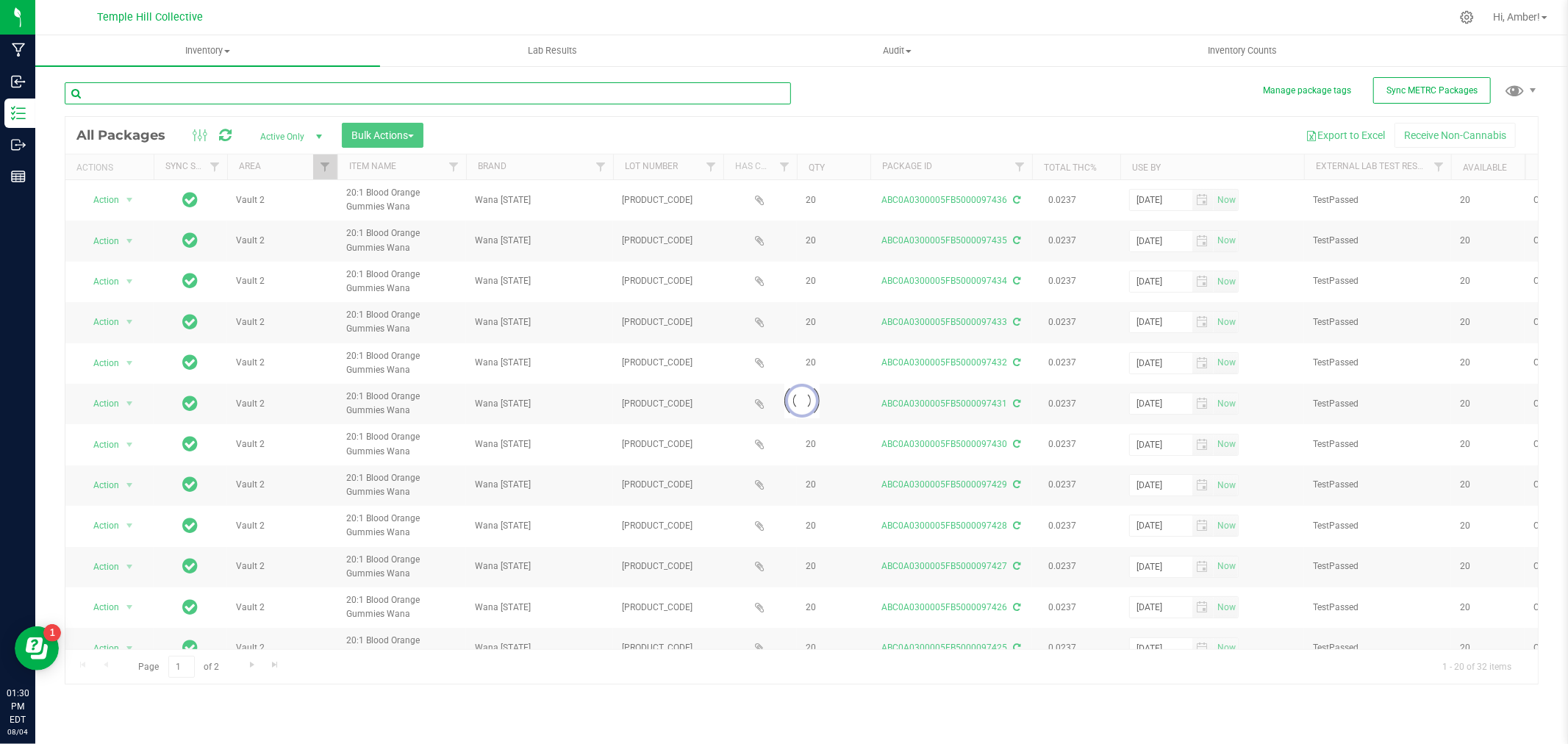 click at bounding box center [428, 93] 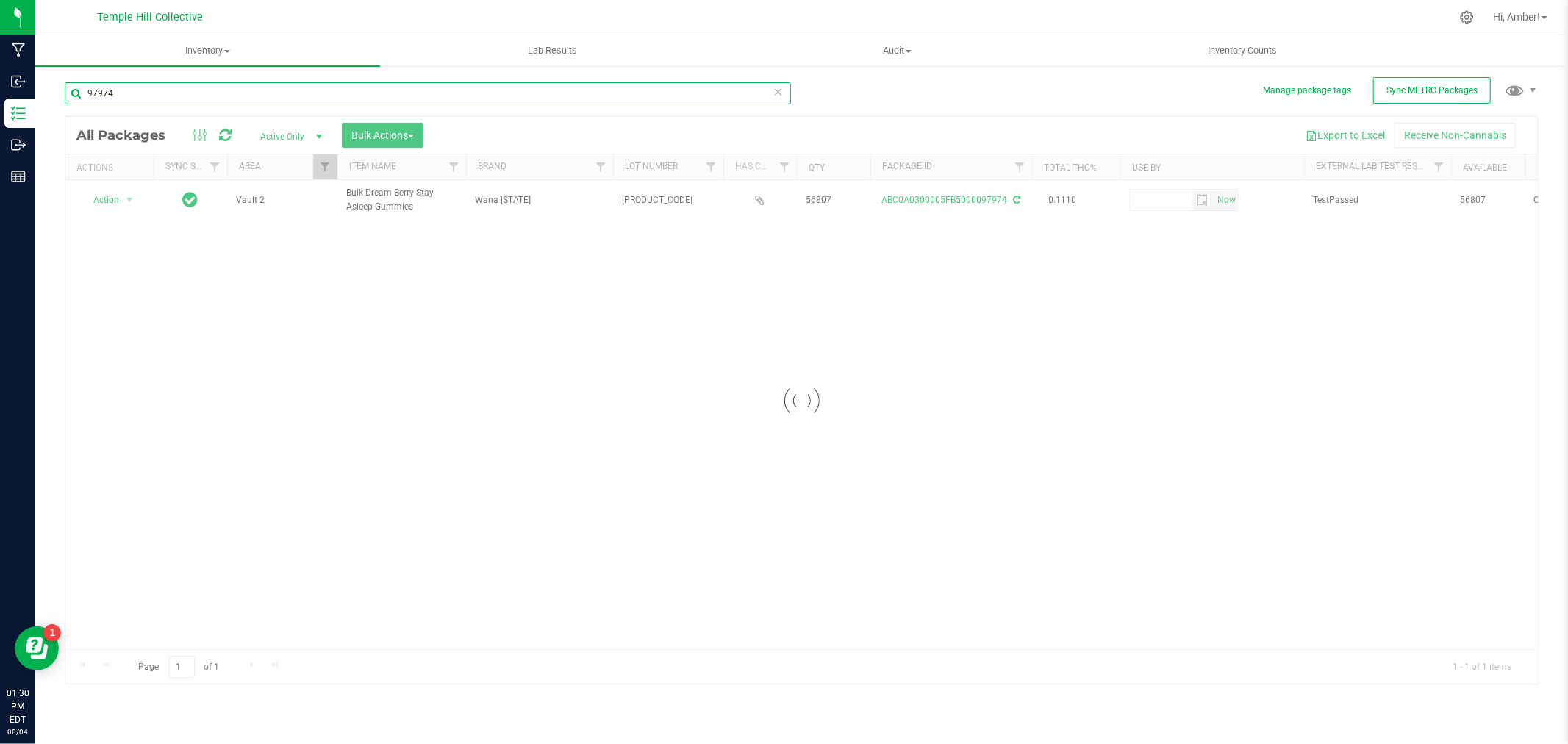 type on "97974" 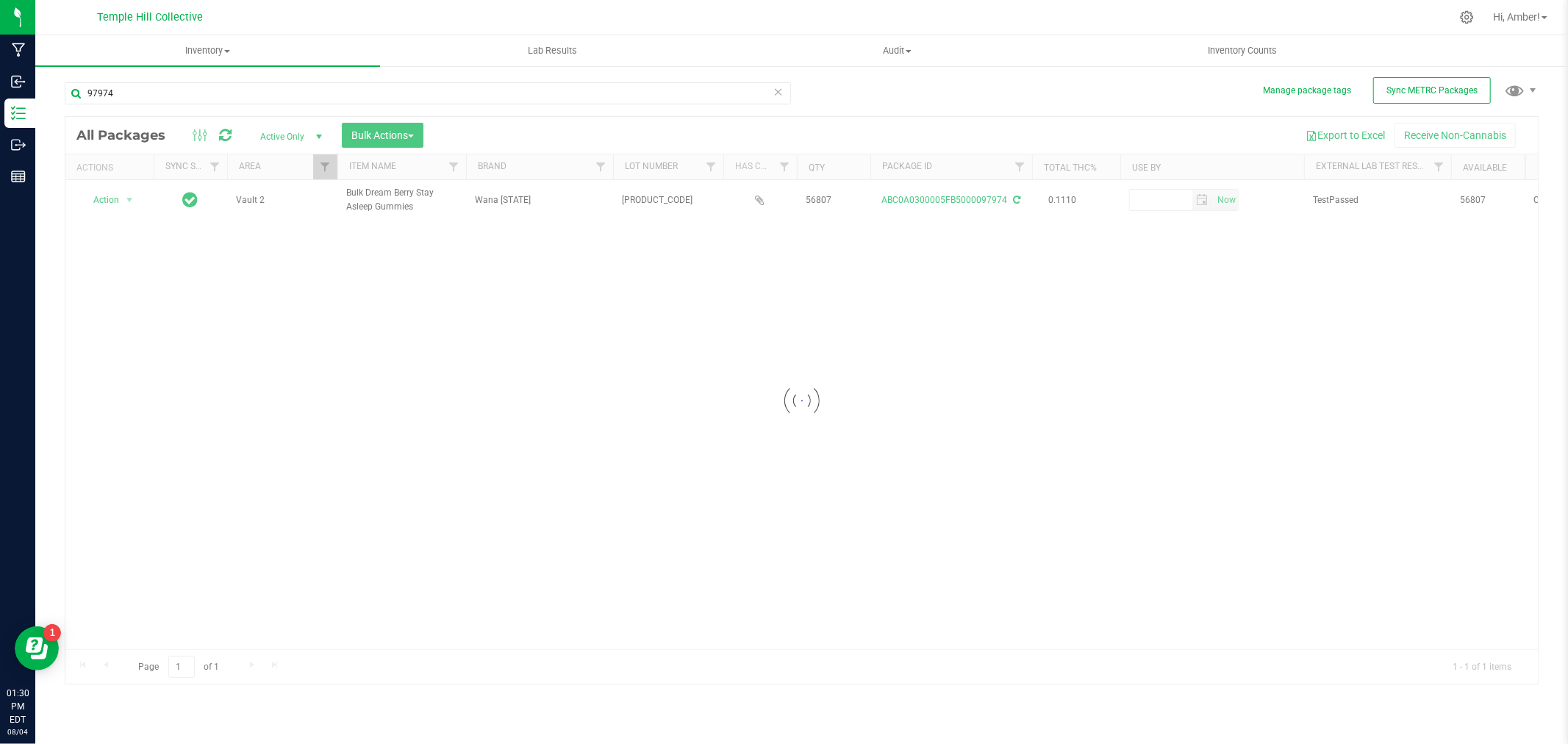 click at bounding box center (801, 401) 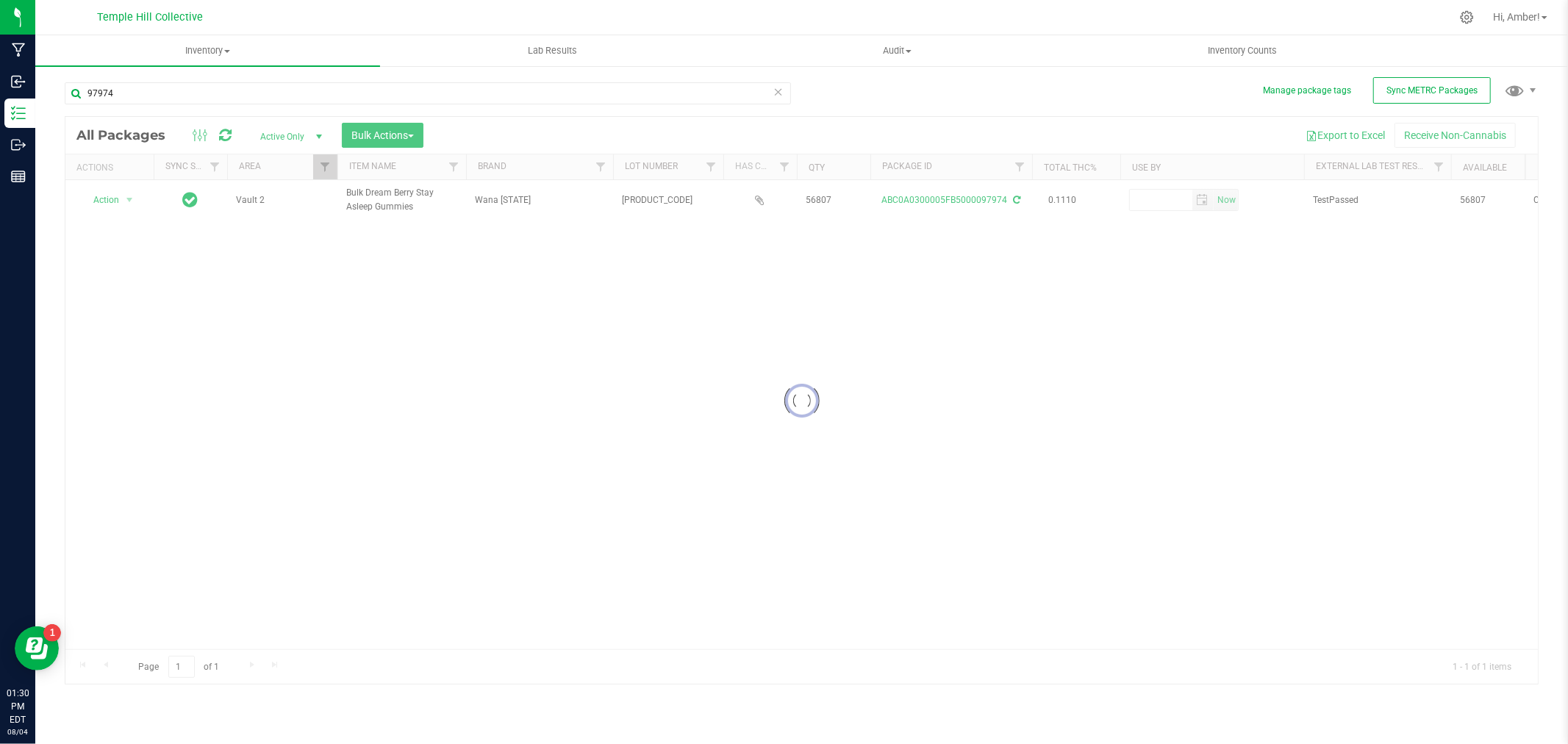click at bounding box center [801, 401] 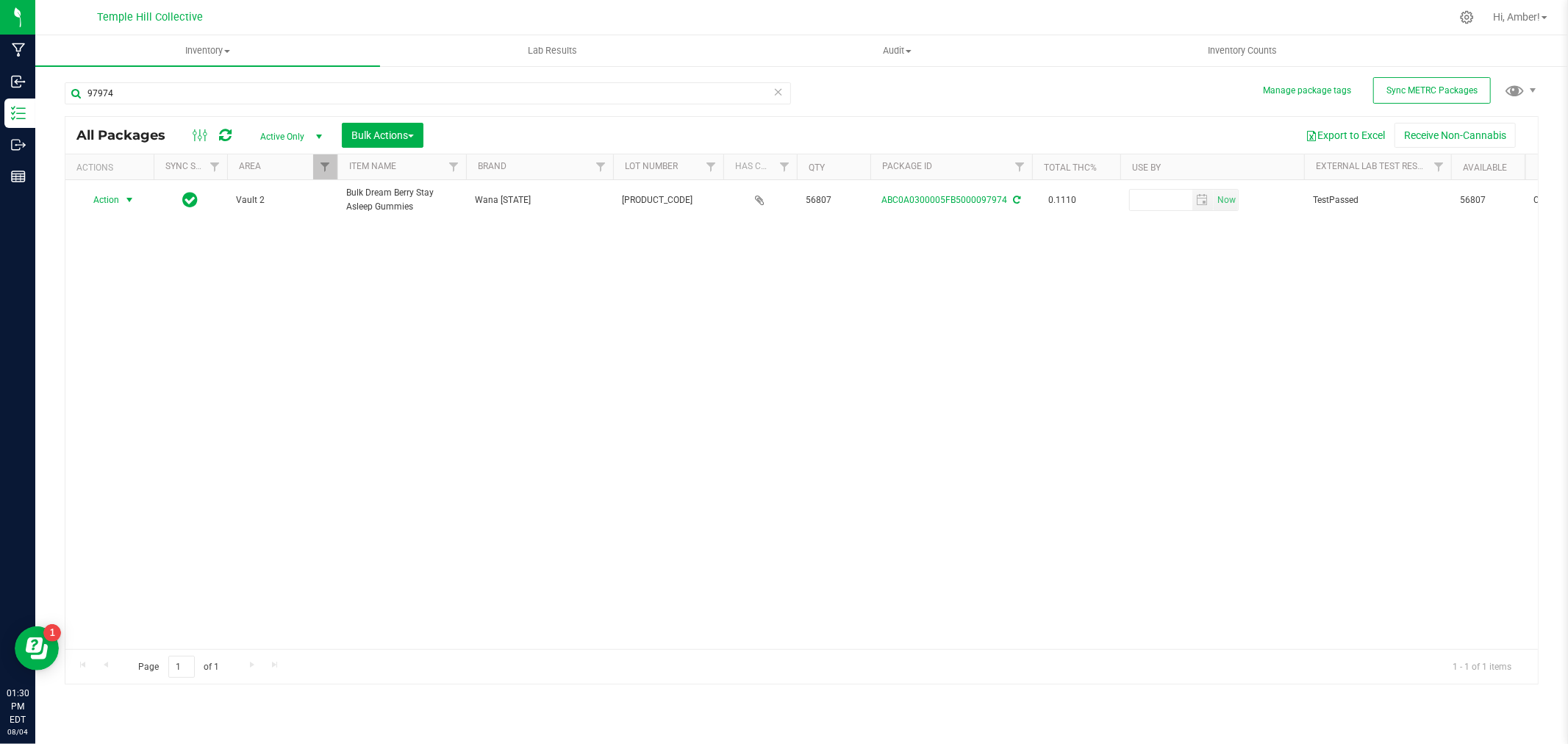 click at bounding box center [129, 200] 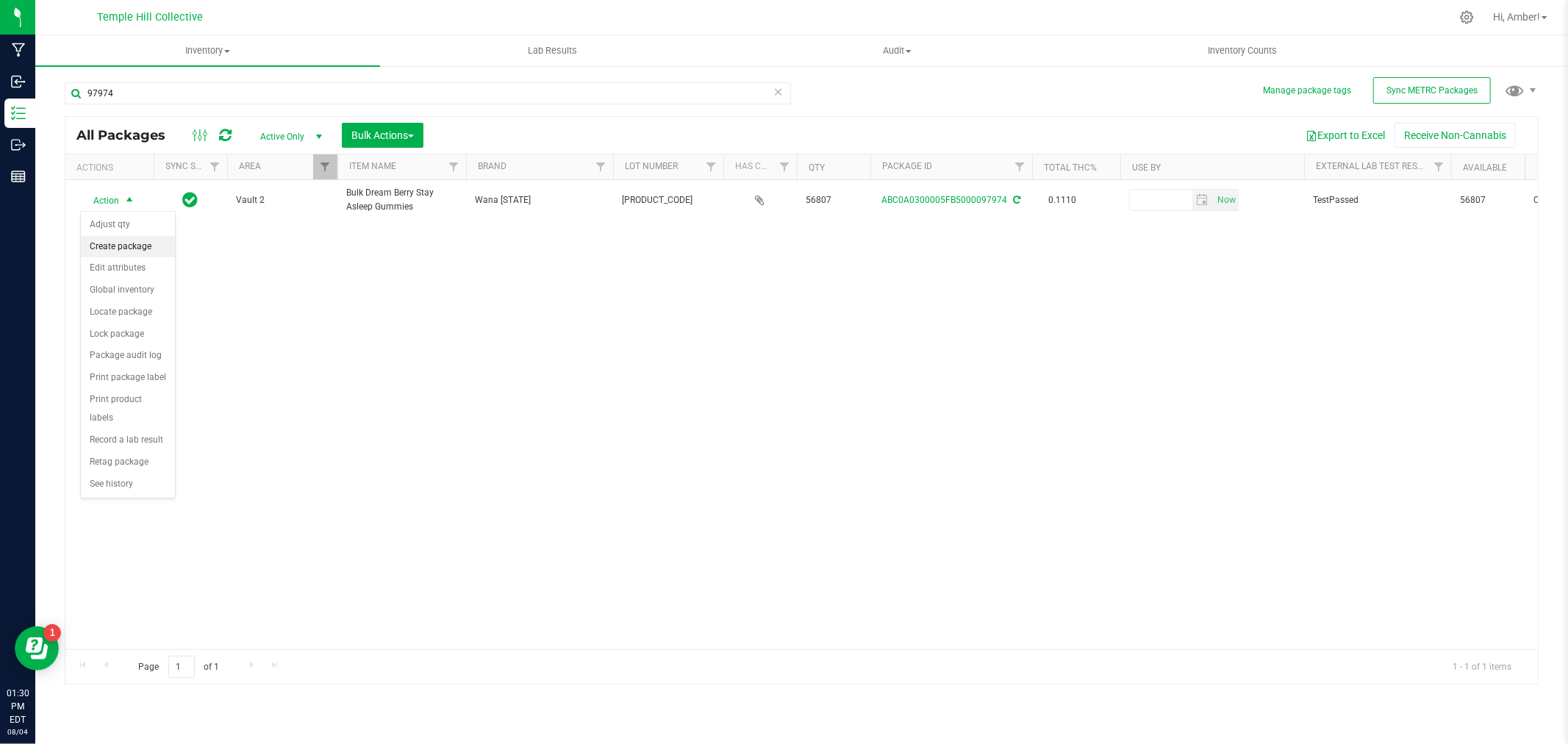 click on "Create package" at bounding box center (128, 247) 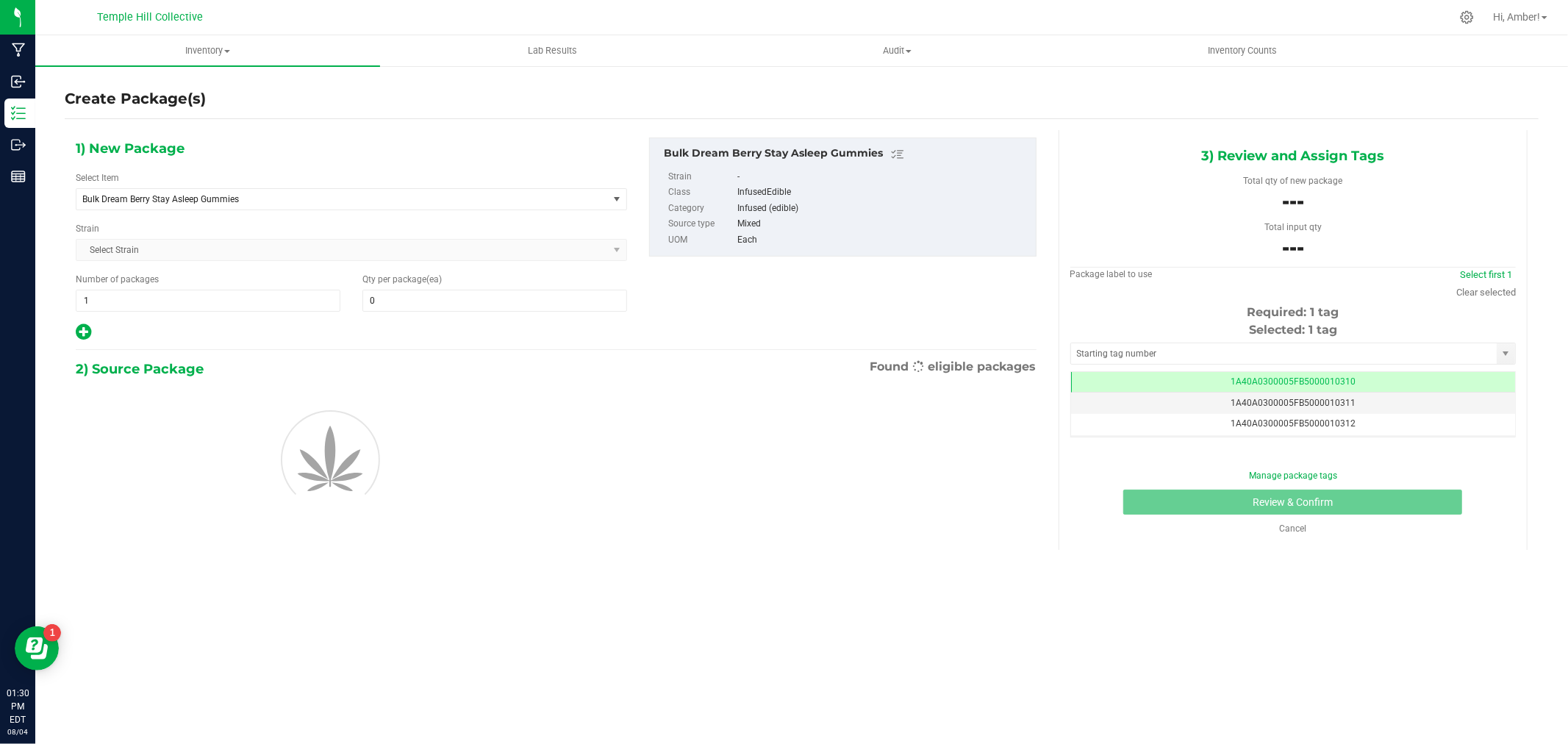 scroll, scrollTop: 0, scrollLeft: -1, axis: horizontal 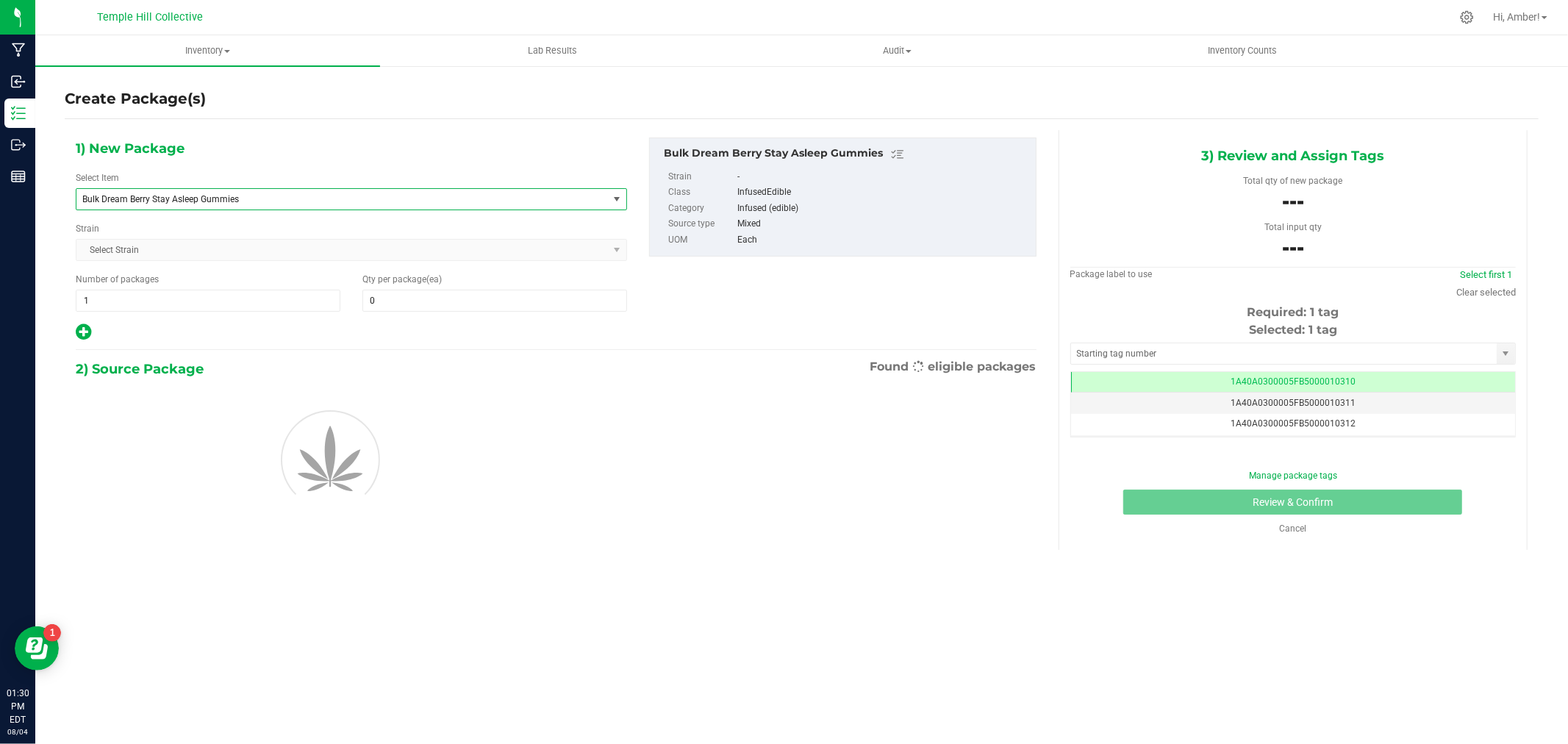 click on "Bulk Dream Berry Stay Asleep Gummies" at bounding box center [332, 199] 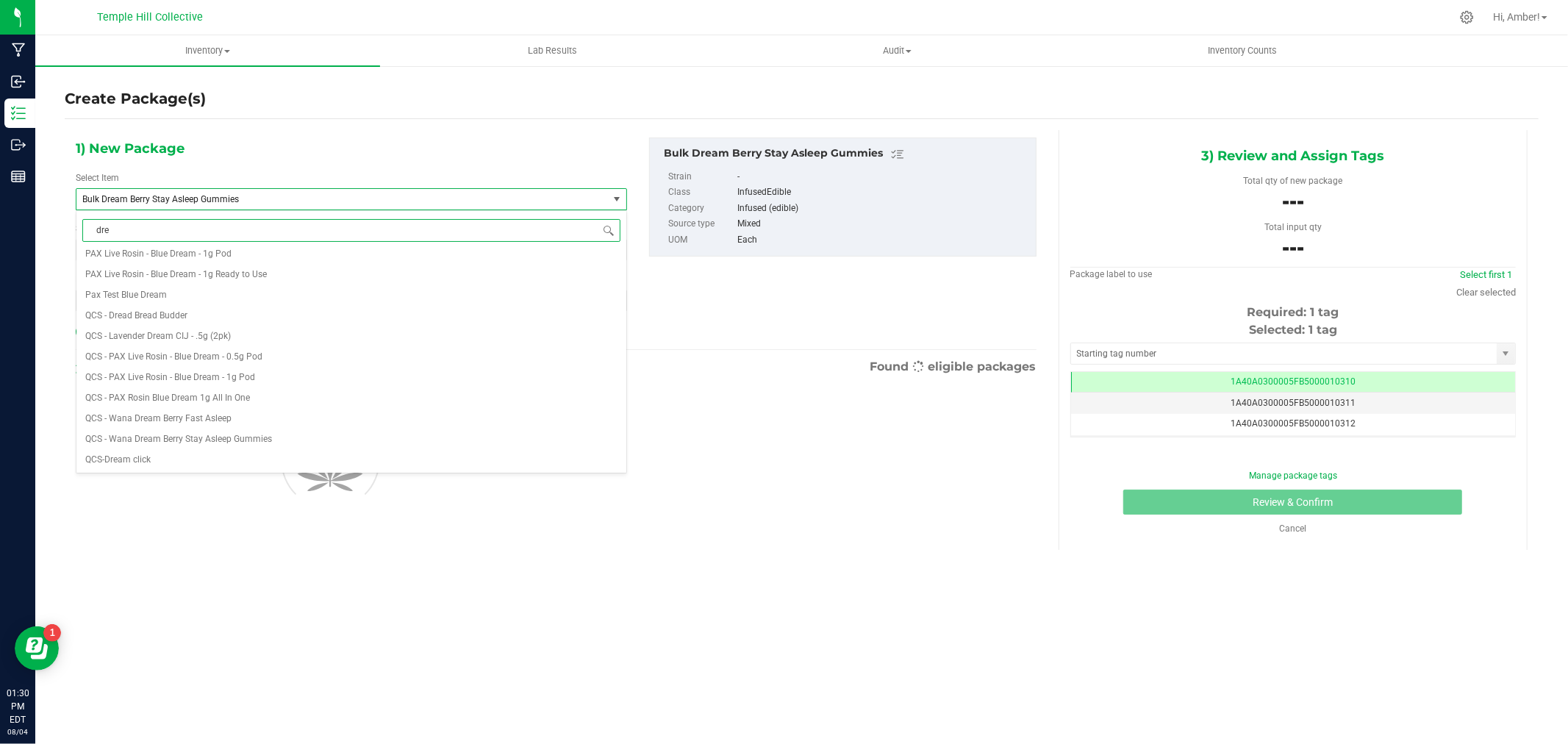 scroll, scrollTop: 0, scrollLeft: 0, axis: both 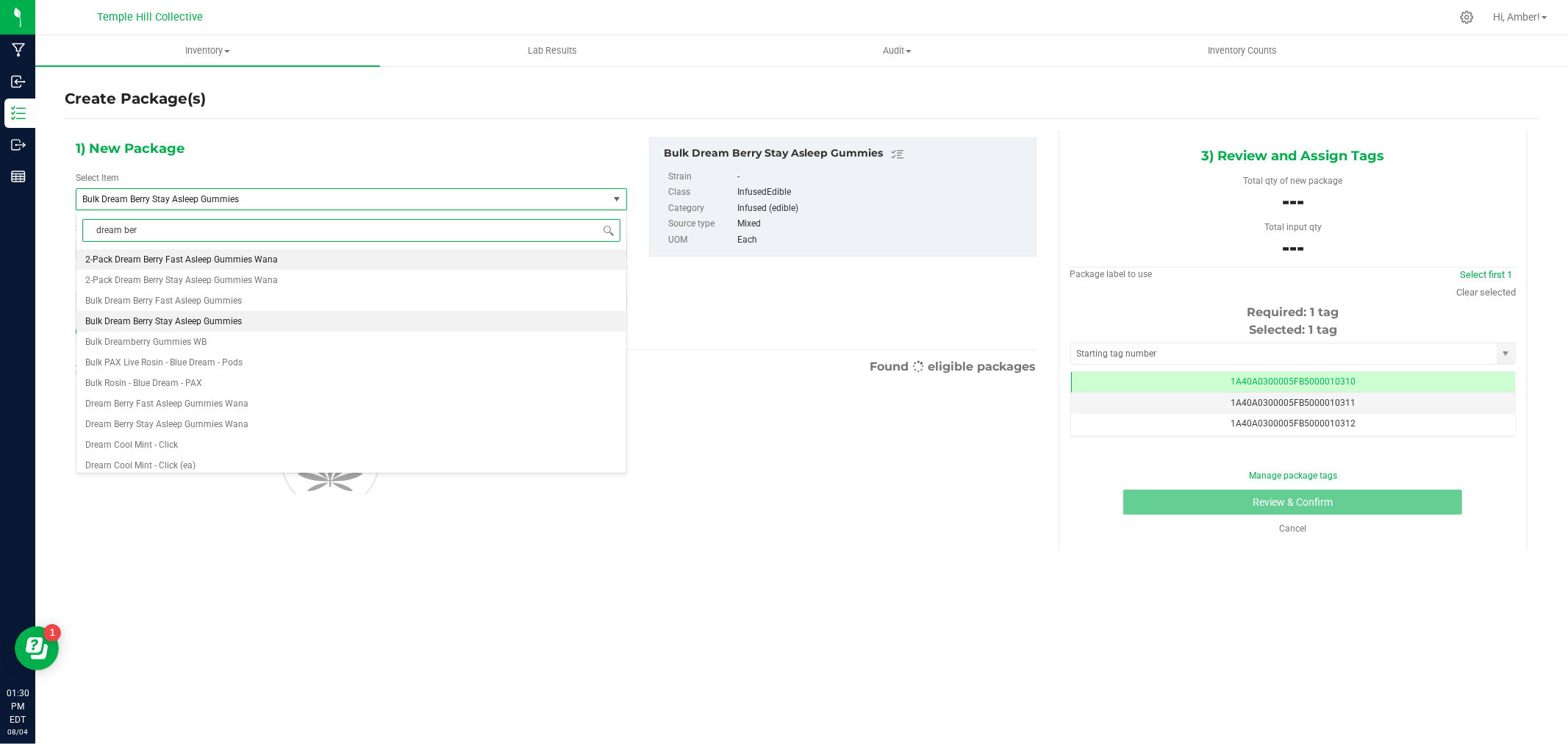 type on "dream berr" 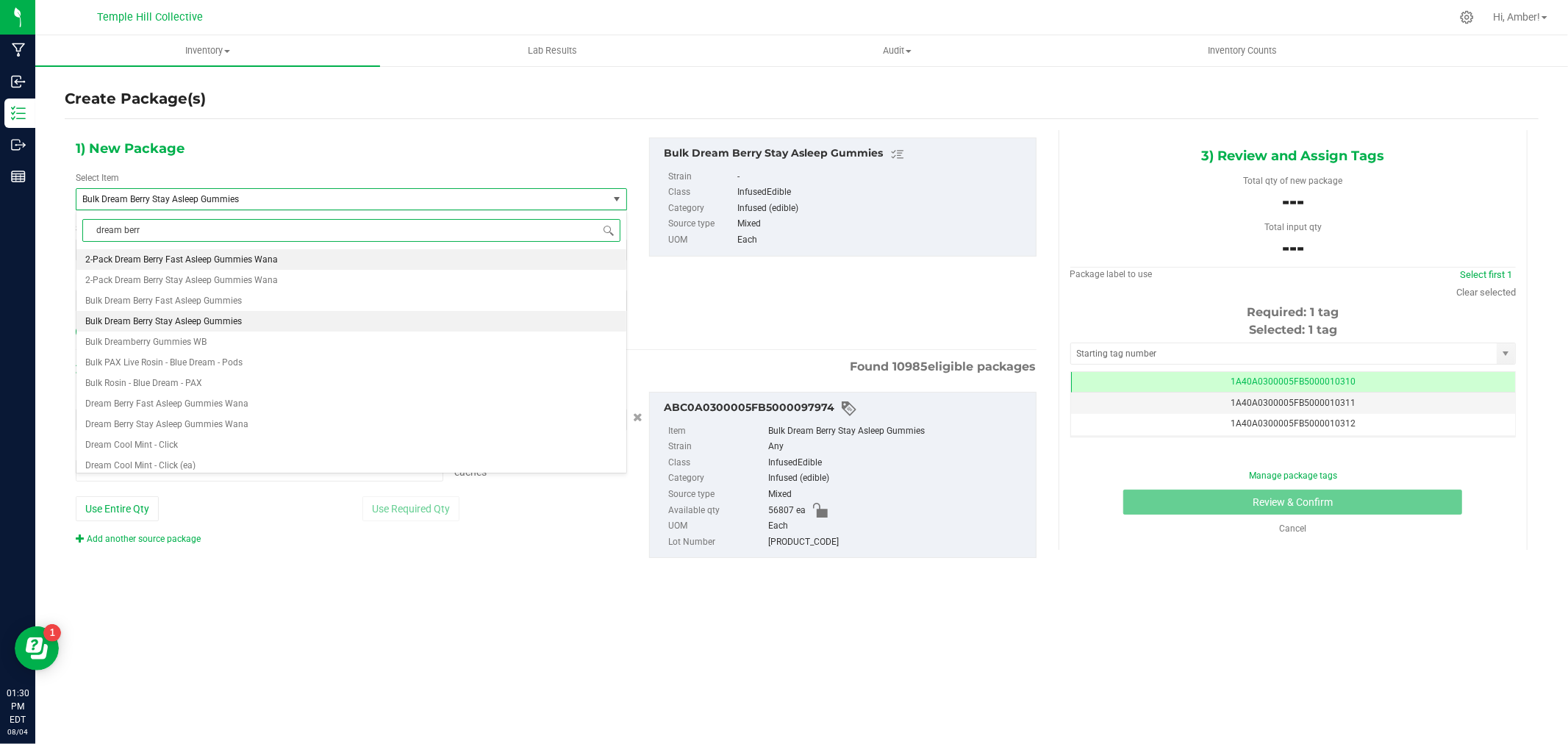 type on "0 ea" 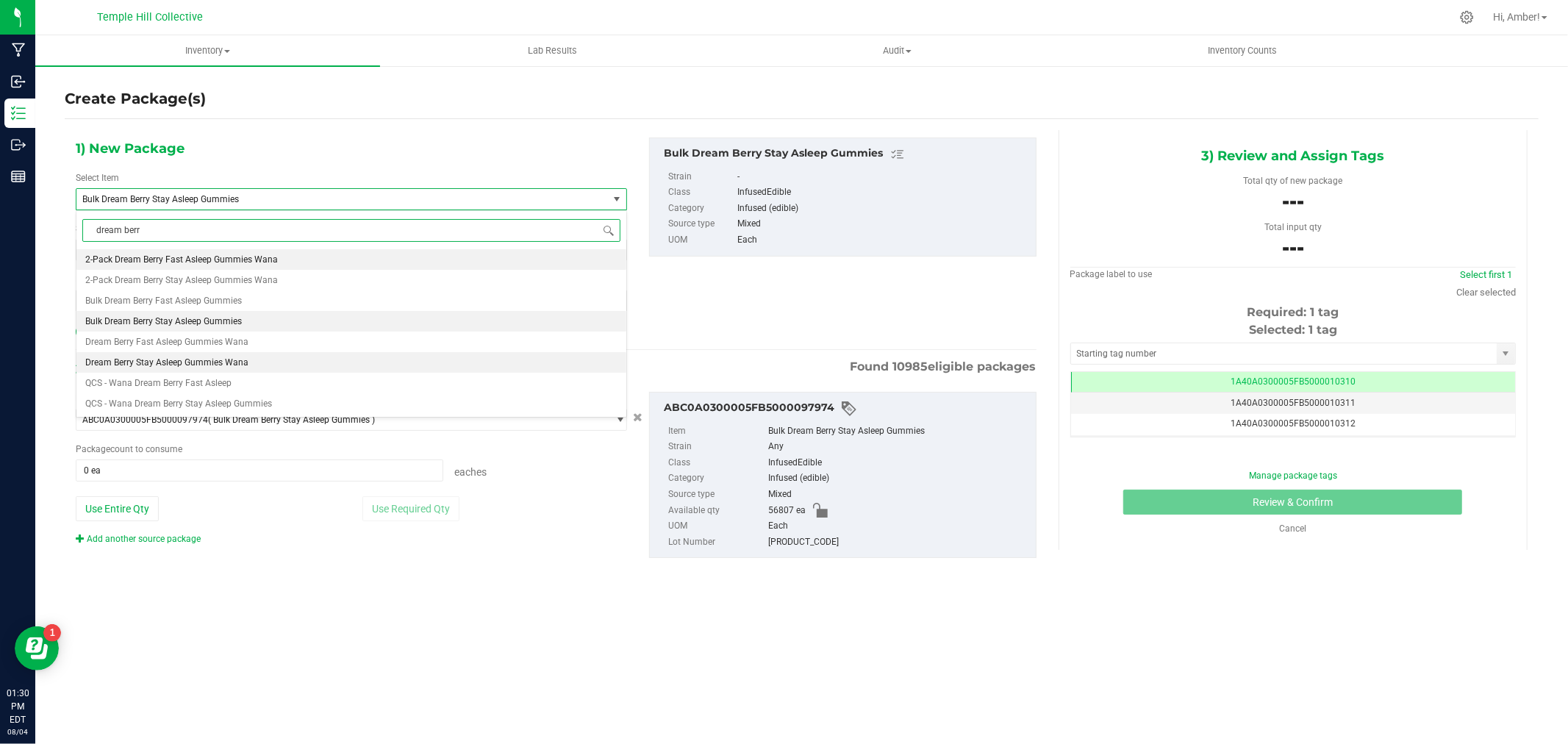 click on "Dream Berry Stay Asleep Gummies Wana" at bounding box center (351, 362) 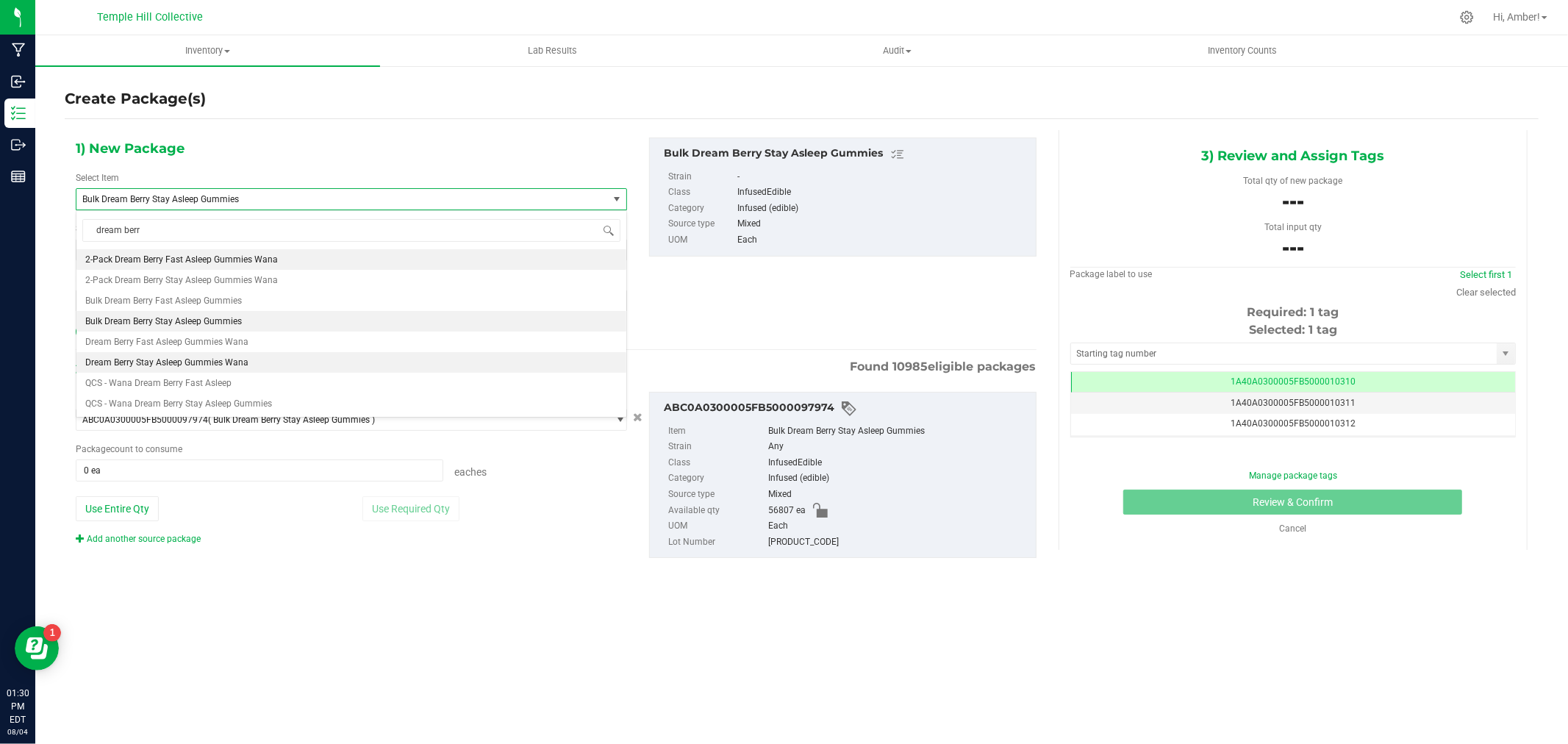 type 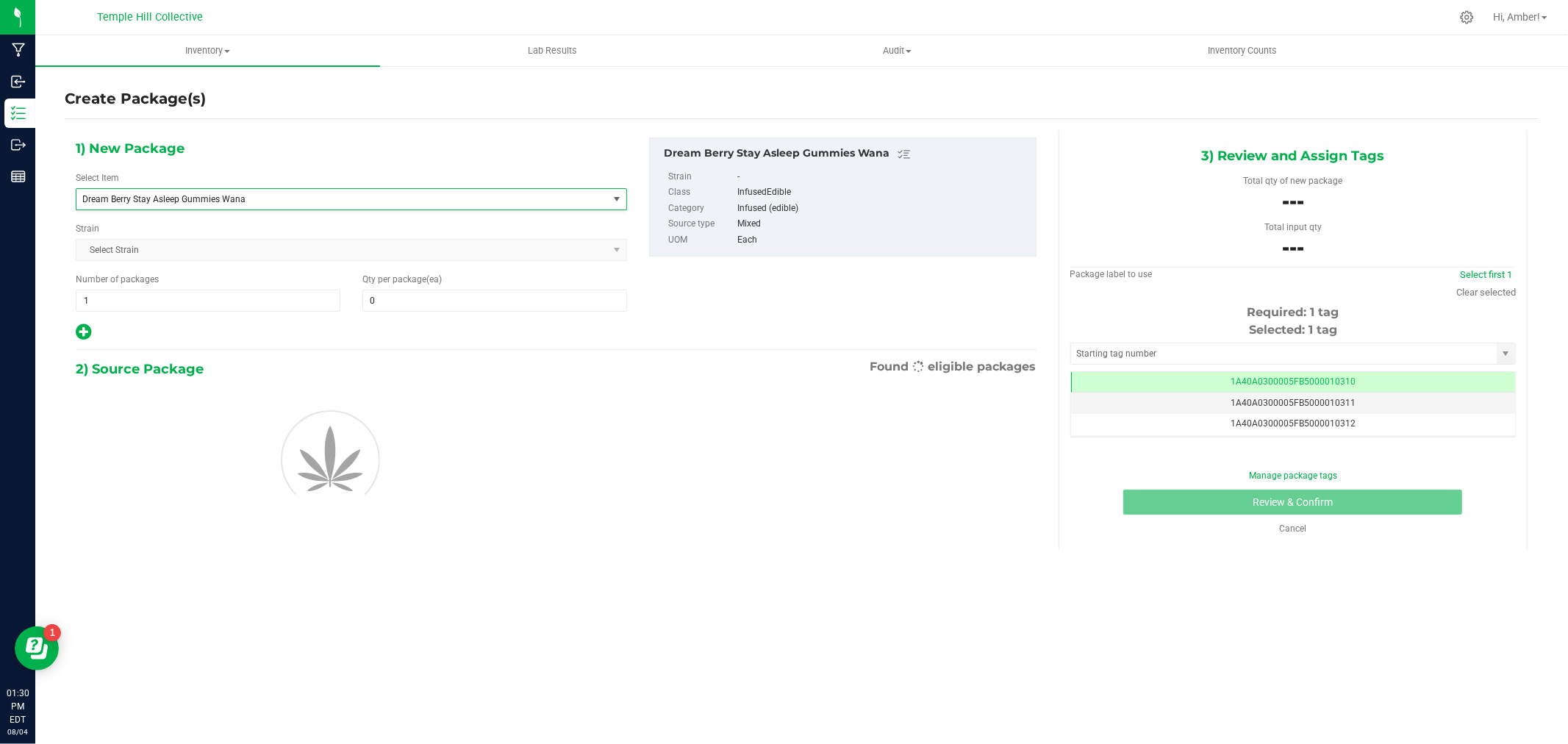 type on "0" 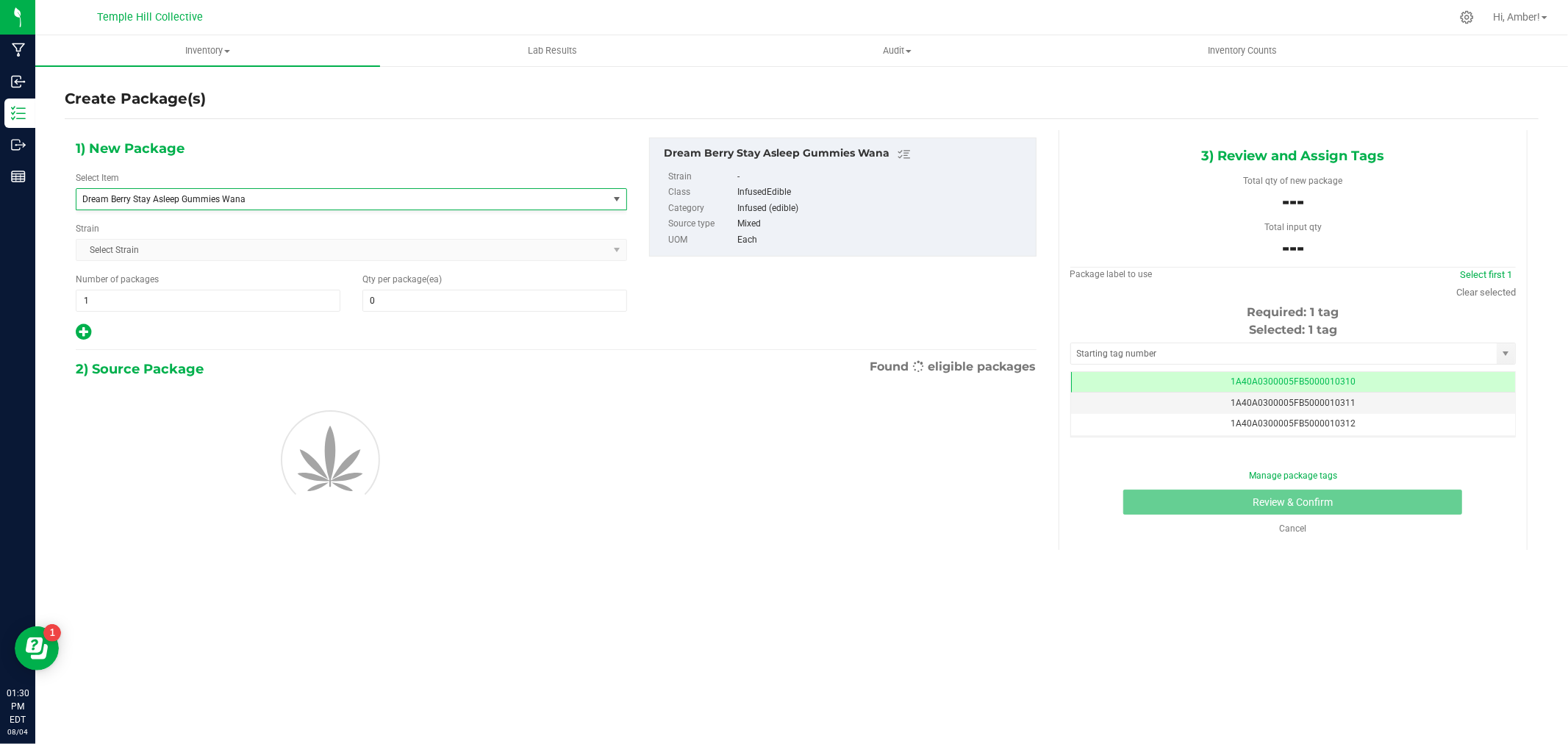scroll, scrollTop: 8522, scrollLeft: 0, axis: vertical 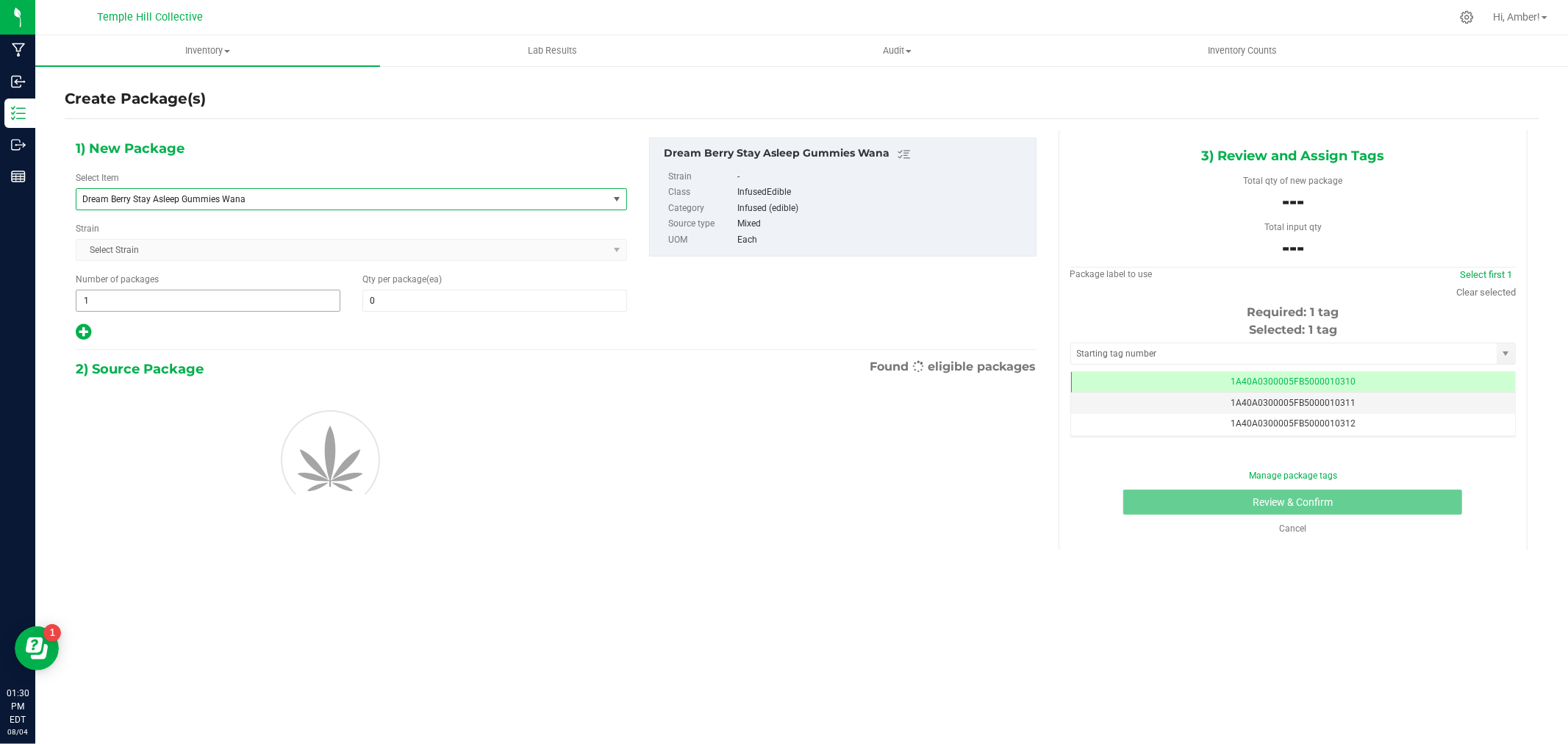 click on "1 1" at bounding box center (208, 301) 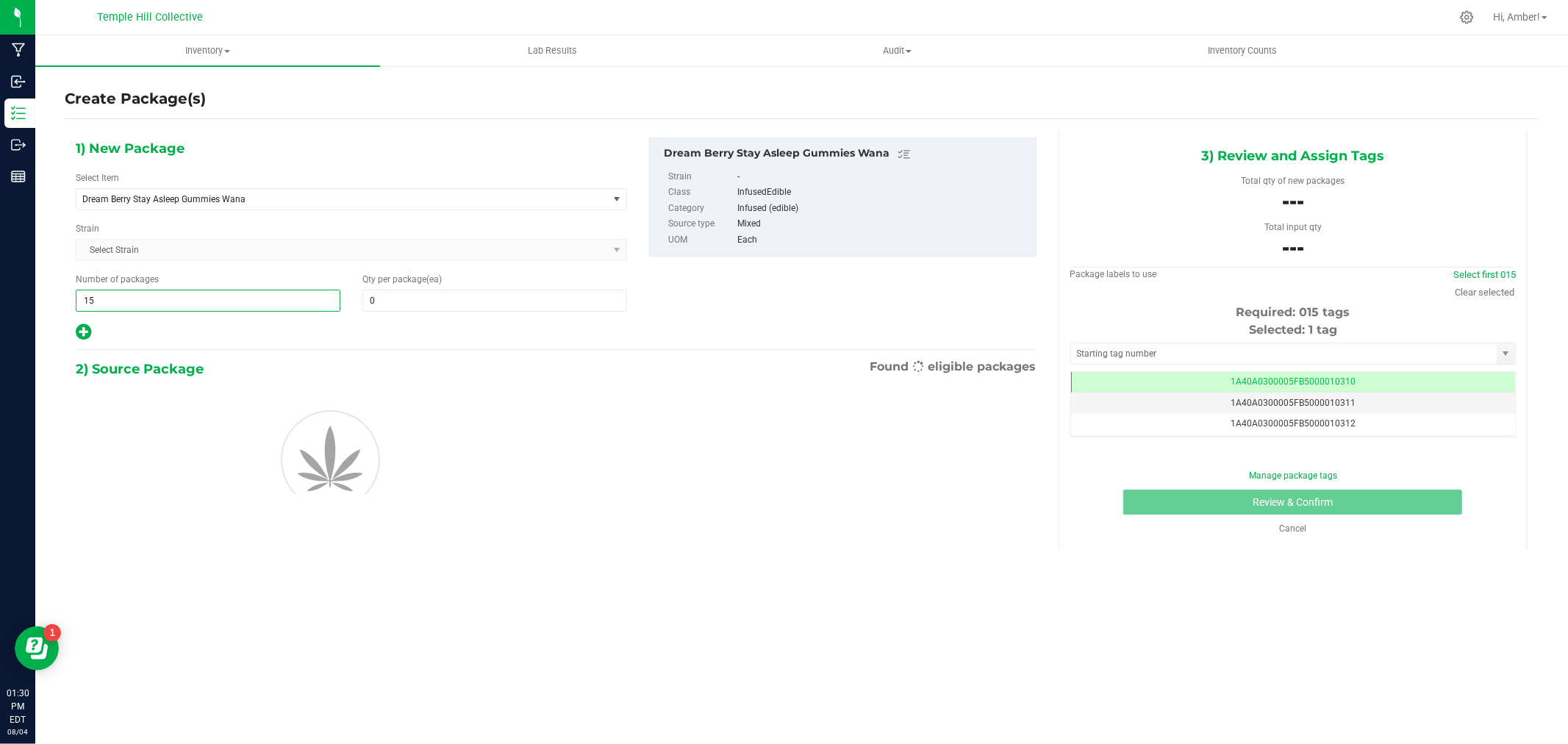 type on "152" 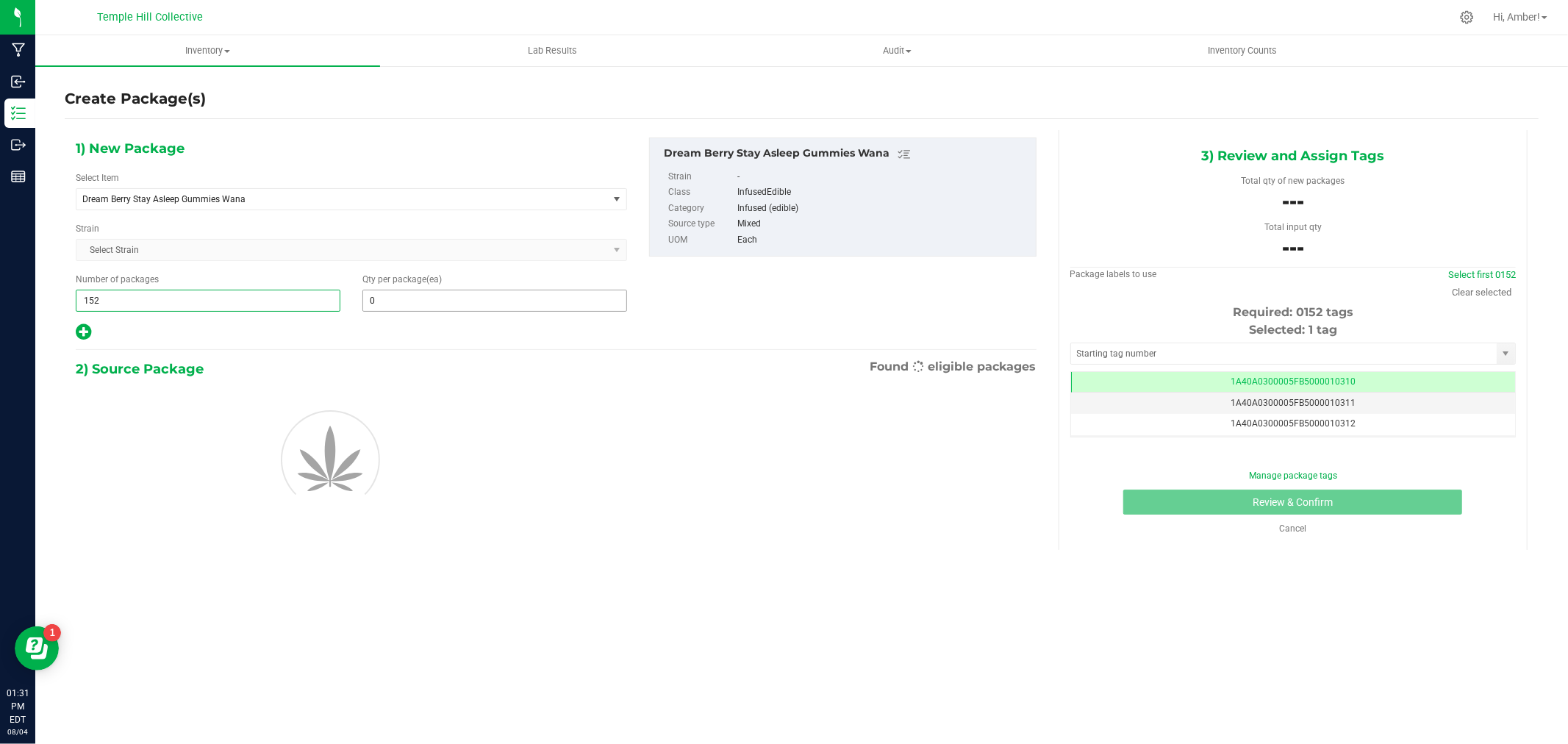 click on "0" at bounding box center (495, 301) 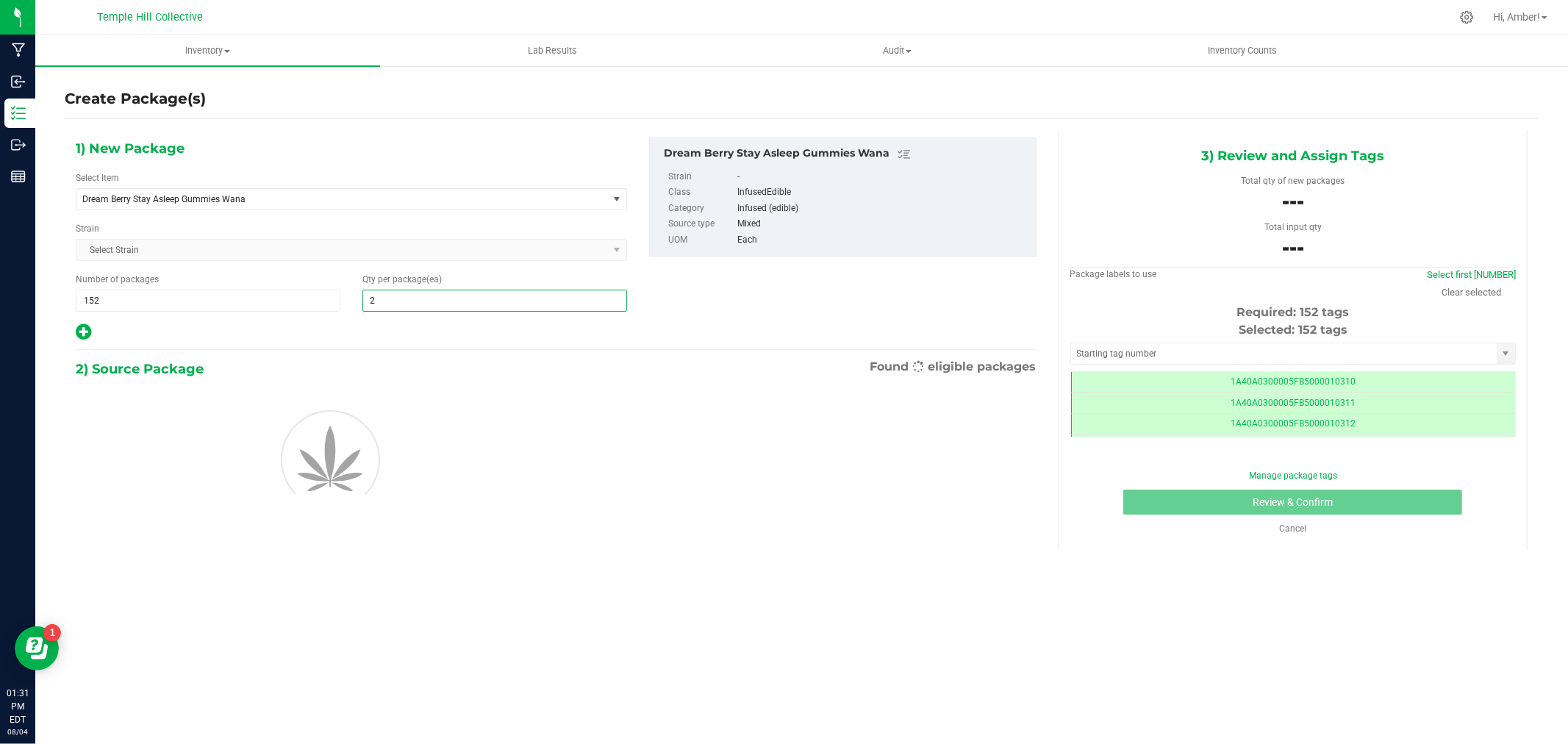 type on "20" 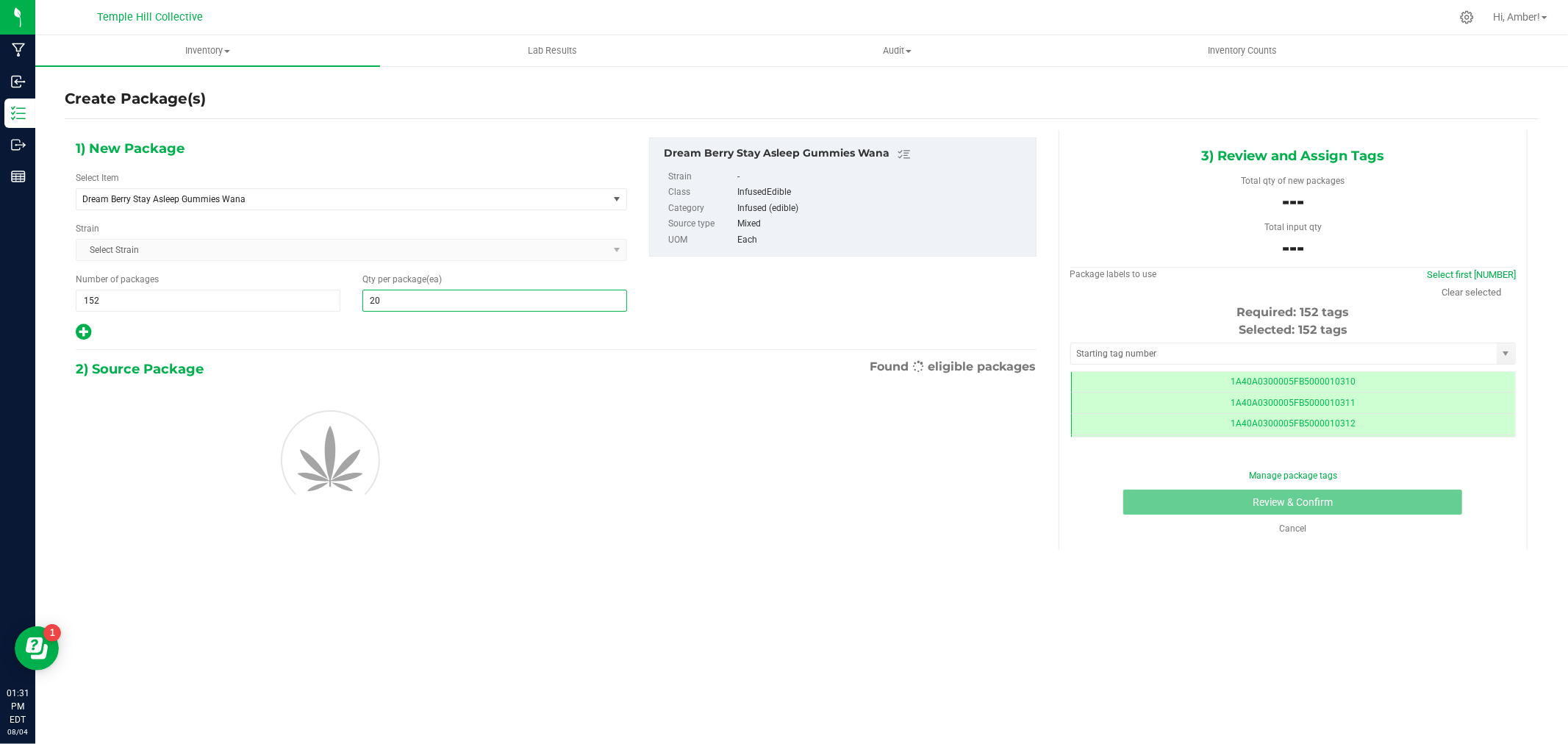 click at bounding box center (351, 332) 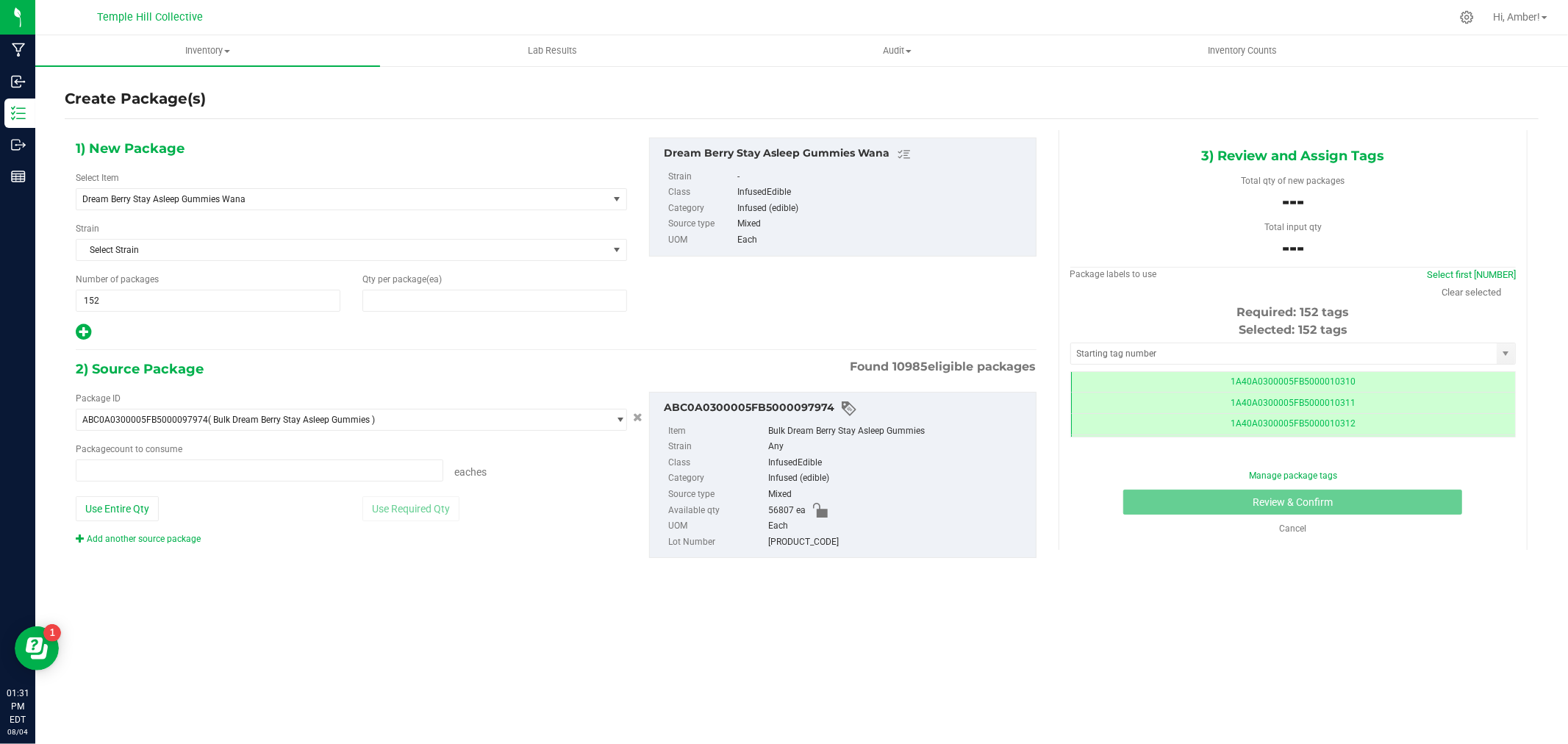 type on "20" 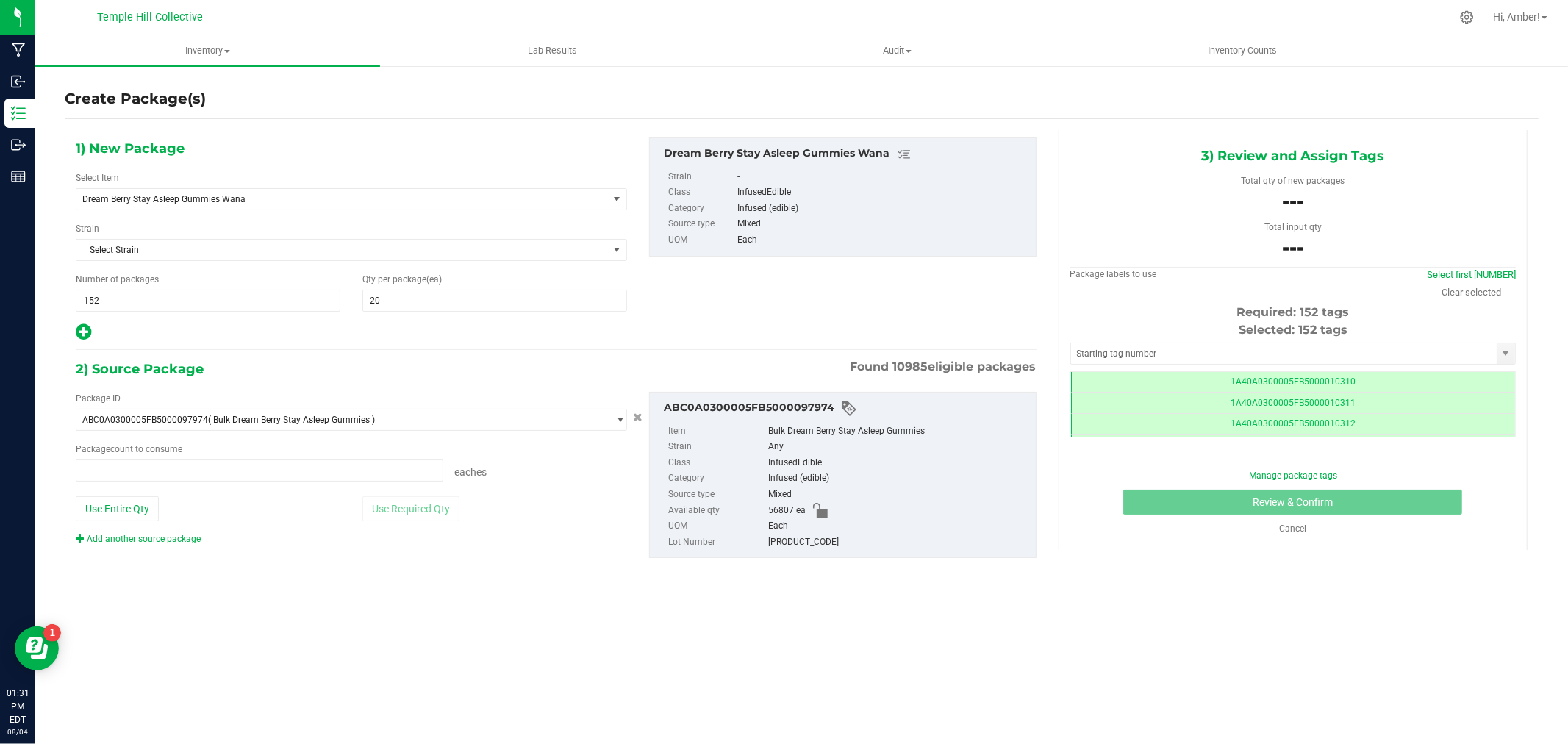 type on "0 ea" 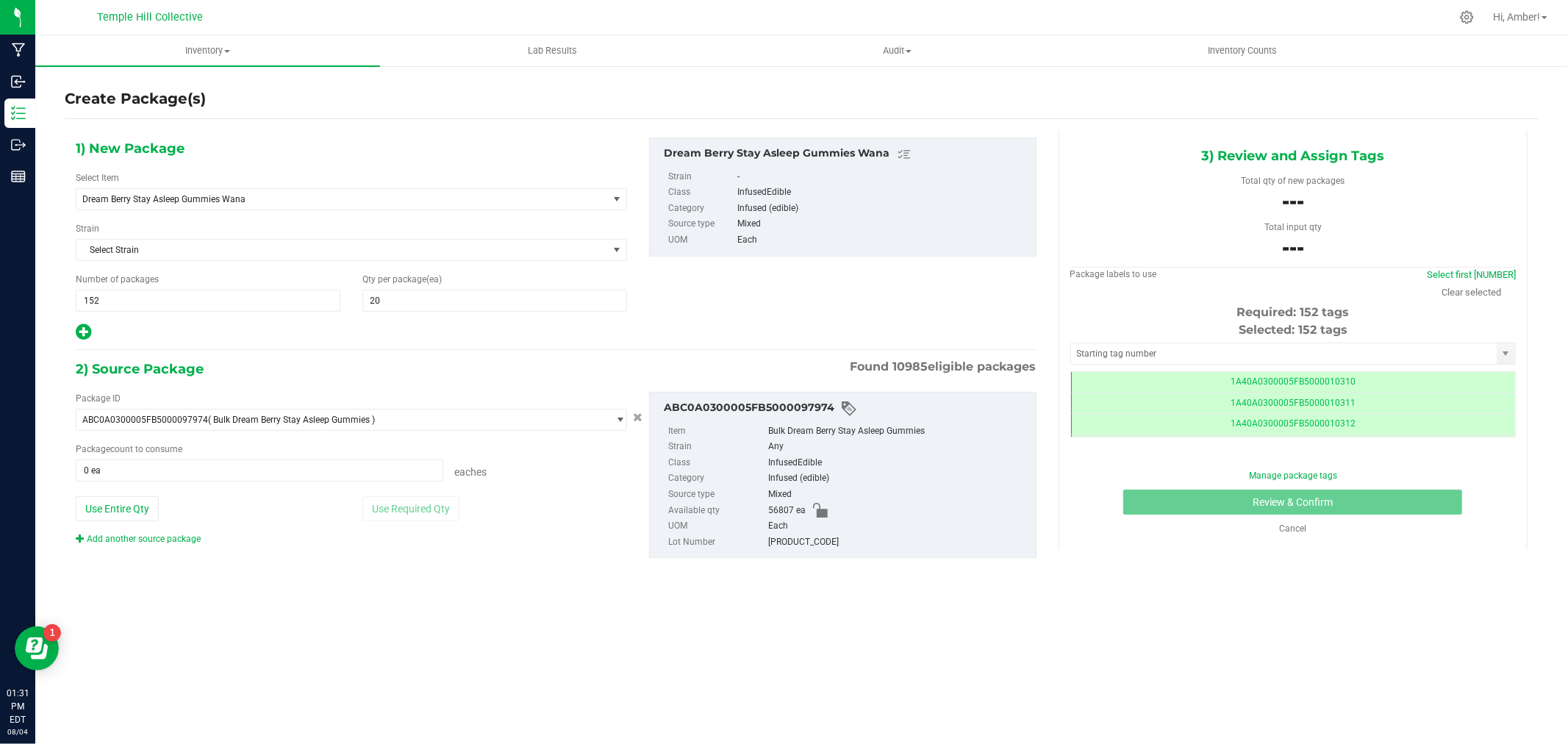 click at bounding box center [83, 332] 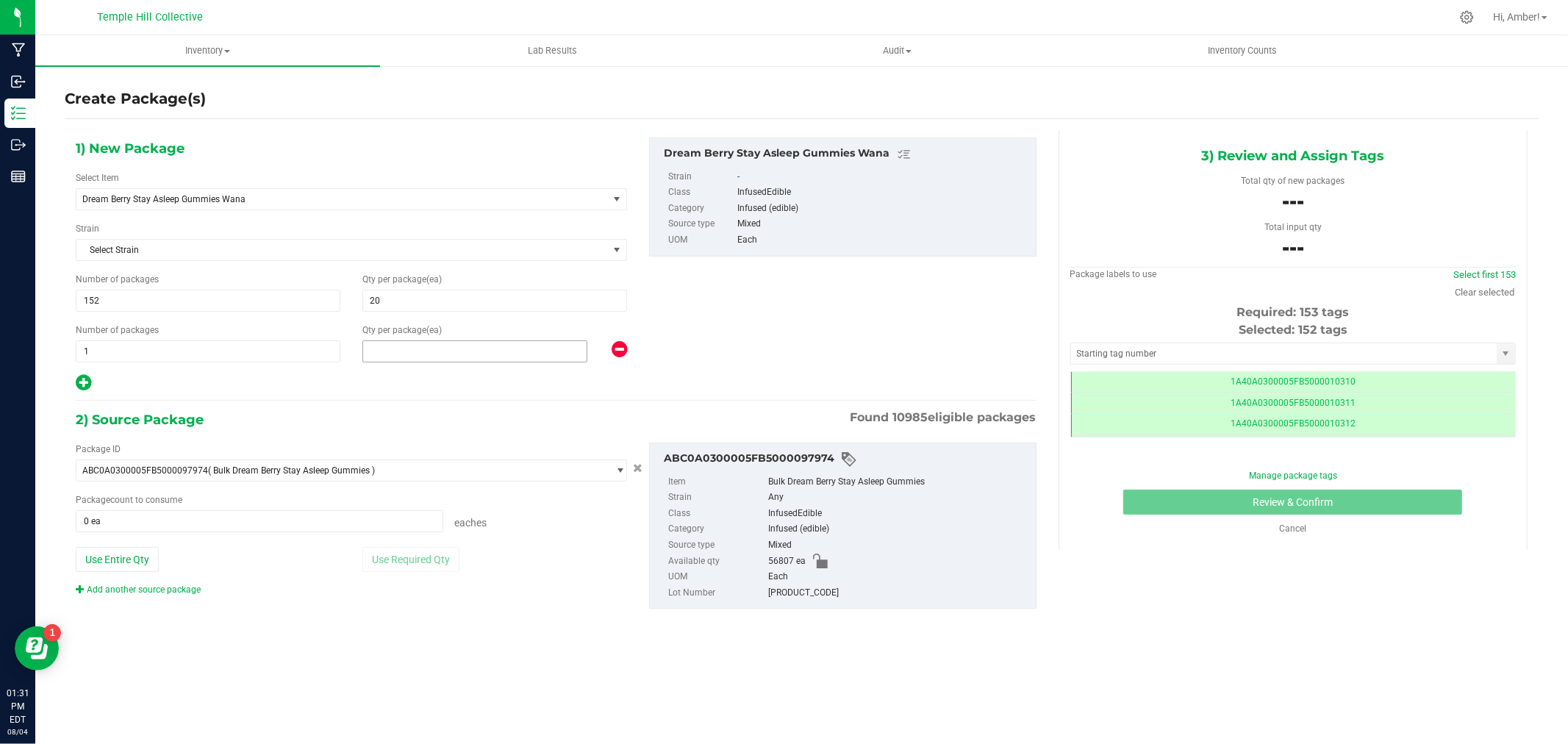 click at bounding box center (475, 351) 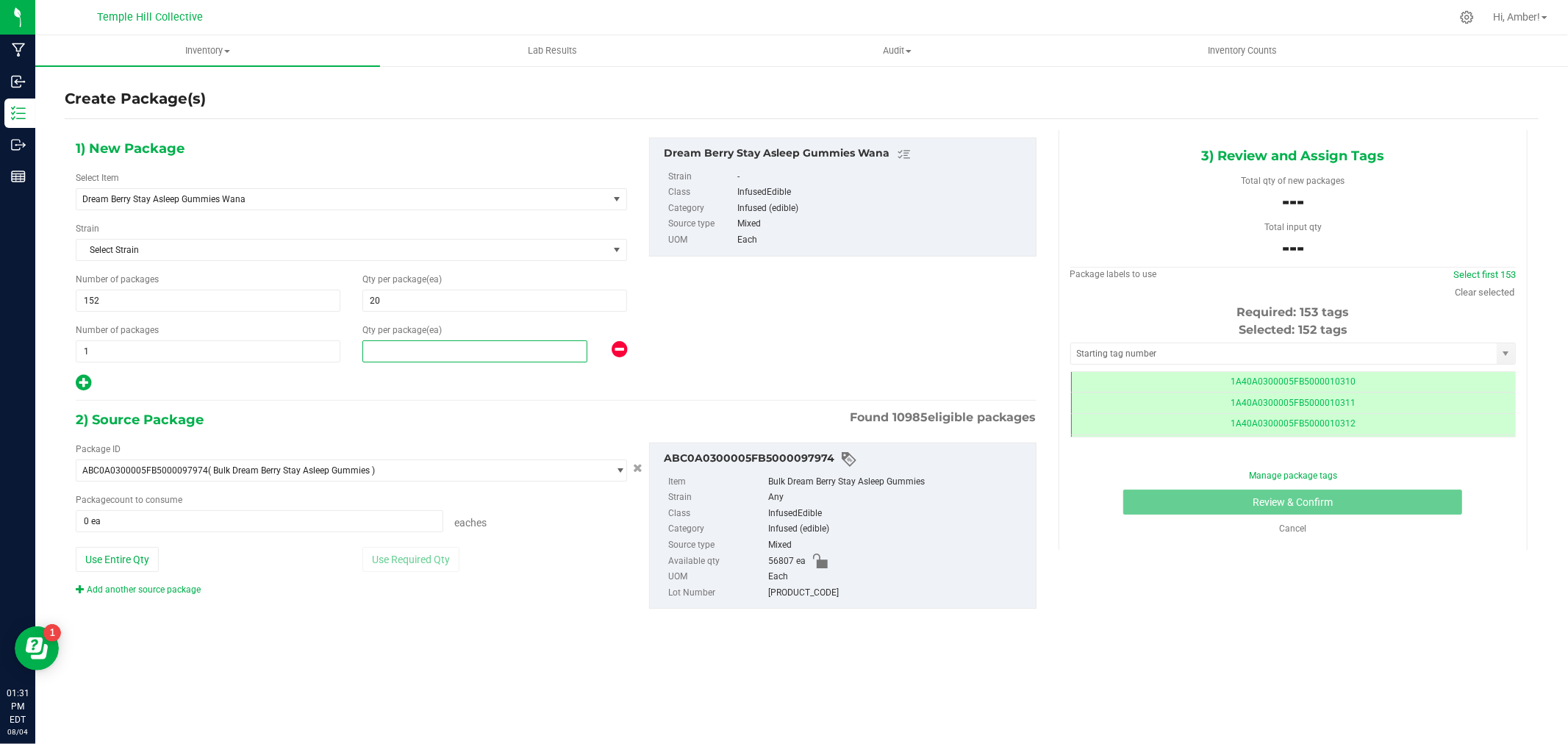 type on "6" 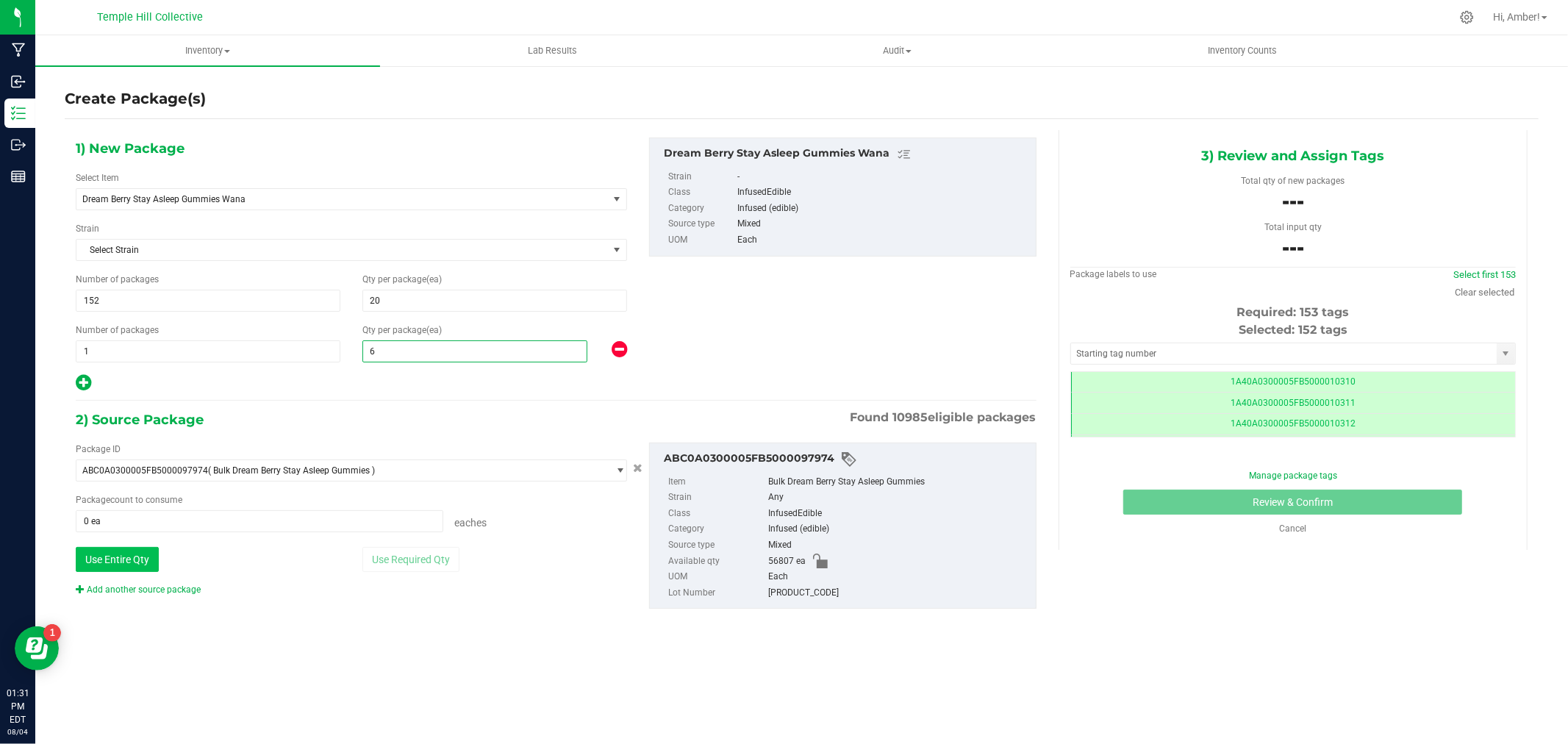 type on "6" 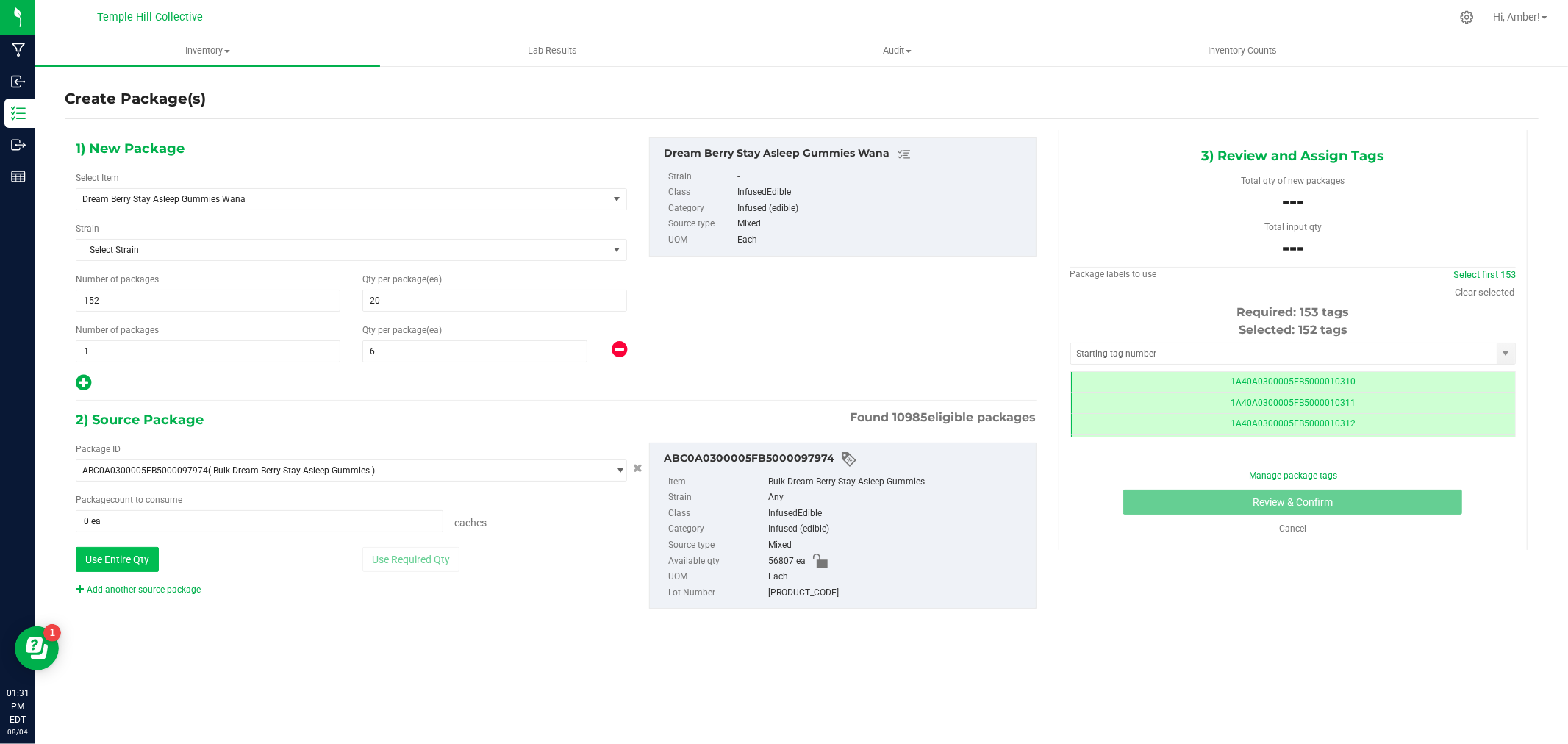 click on "Use Entire Qty" at bounding box center (117, 559) 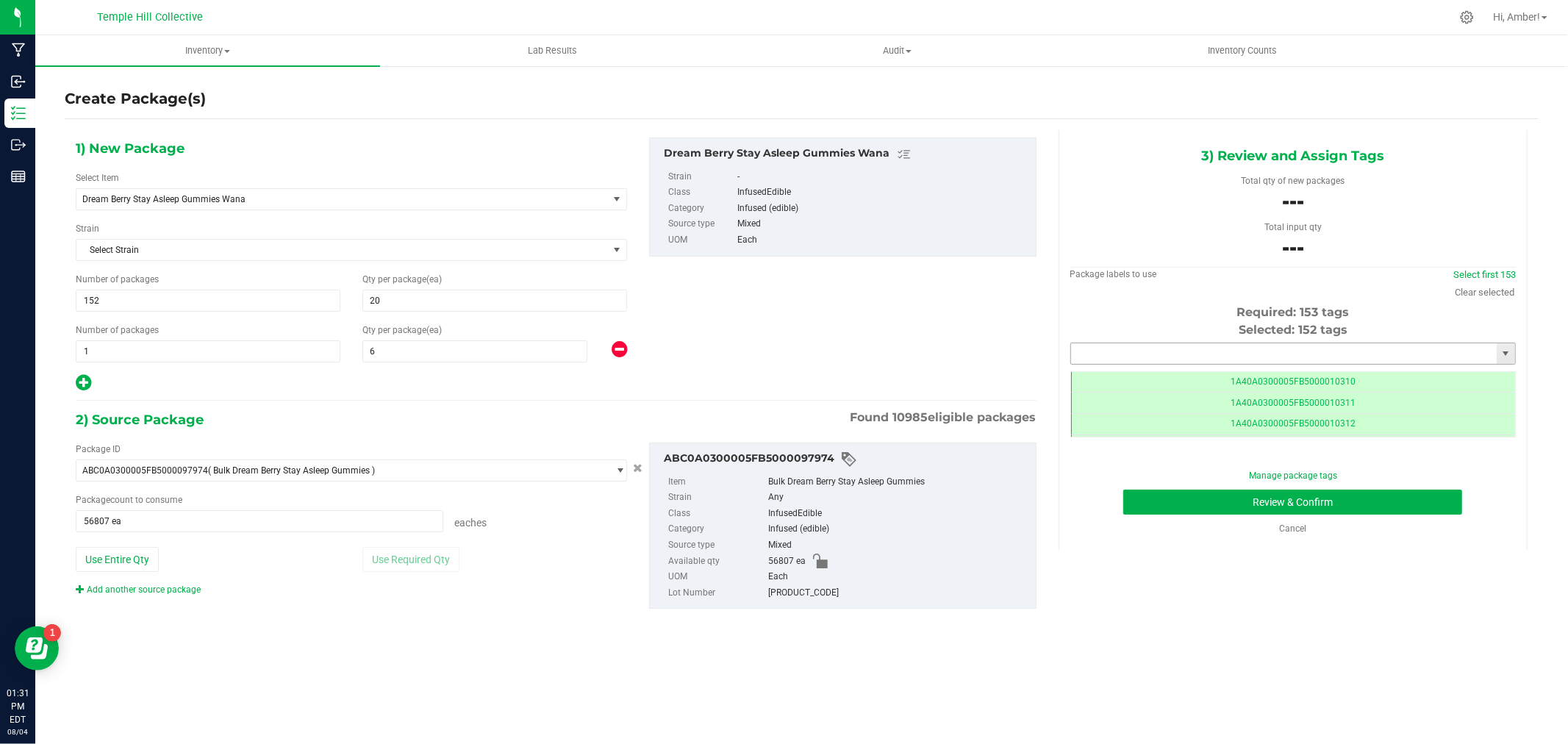 drag, startPoint x: 1239, startPoint y: 360, endPoint x: 1226, endPoint y: 366, distance: 14.317821 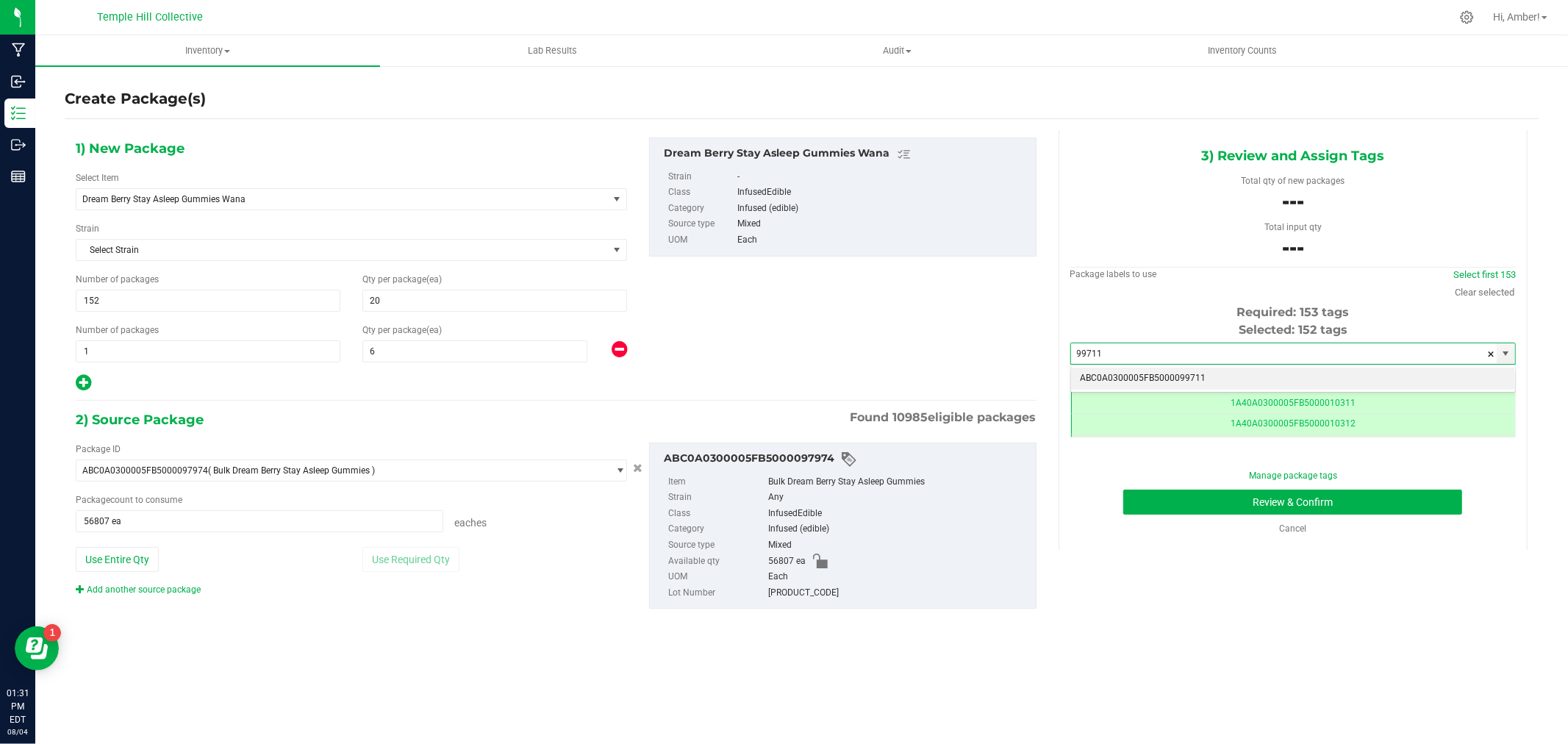 click on "ABC0A0300005FB5000099711" at bounding box center (1293, 379) 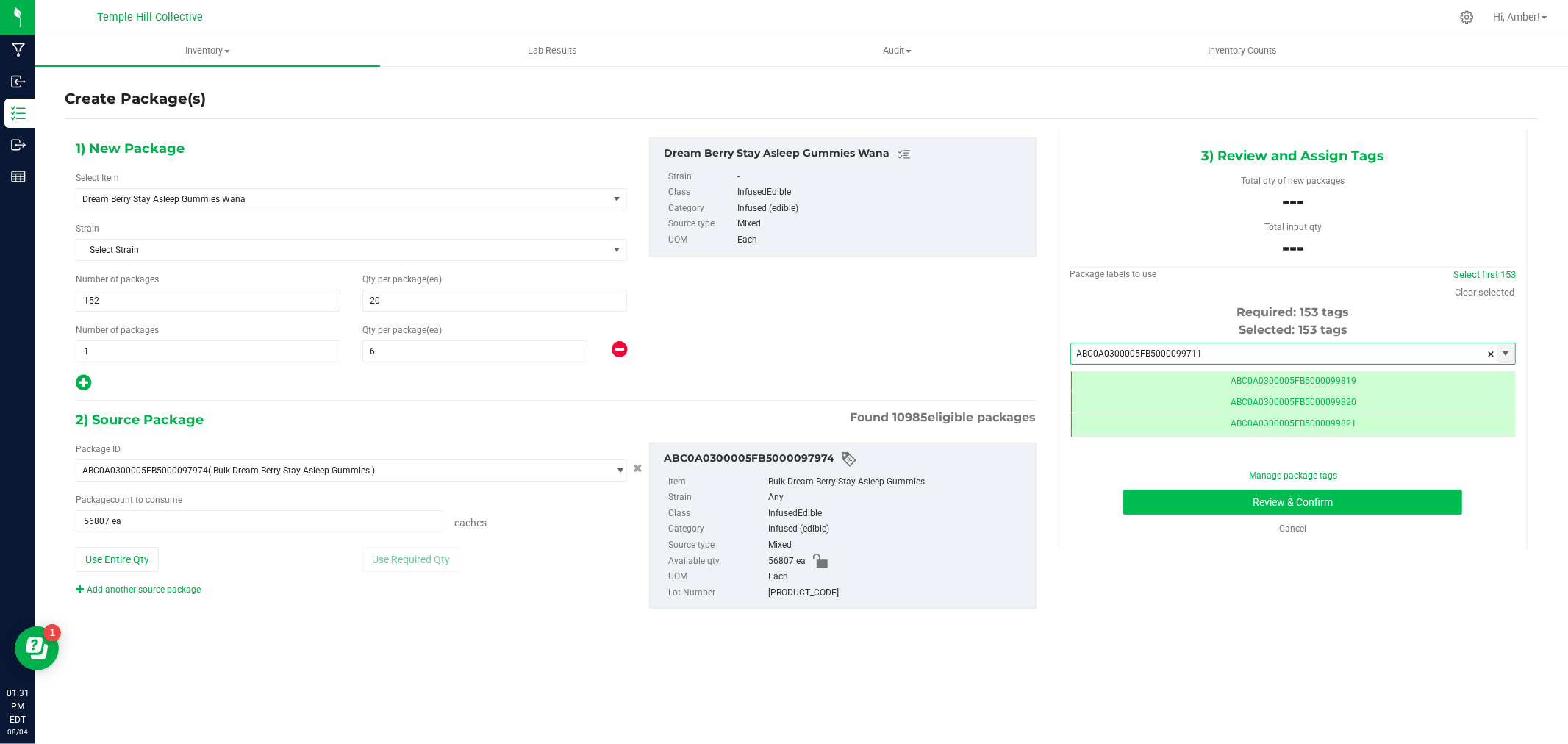type on "ABC0A0300005FB5000099711" 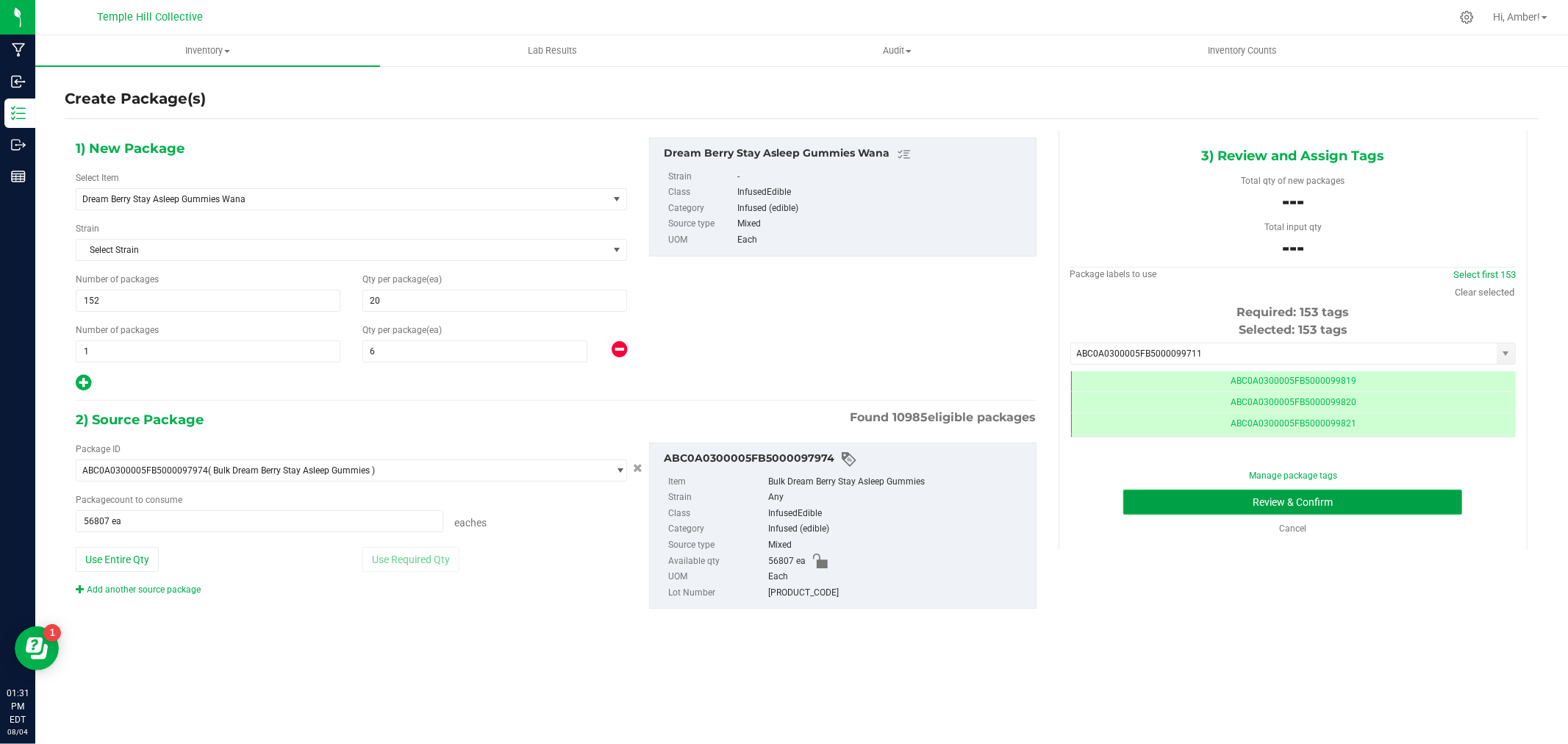 click on "Review & Confirm" at bounding box center [1292, 502] 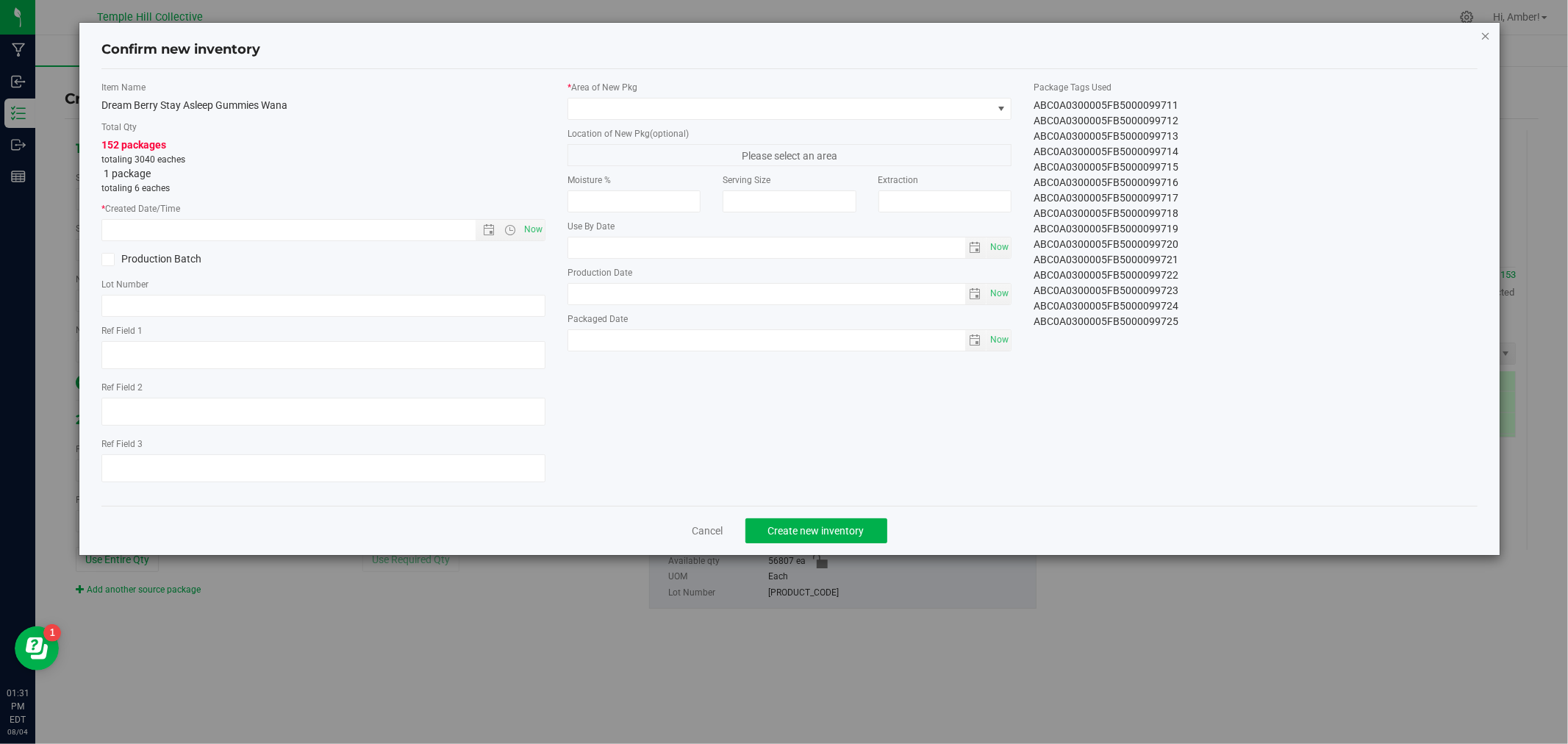 click at bounding box center (1486, 35) 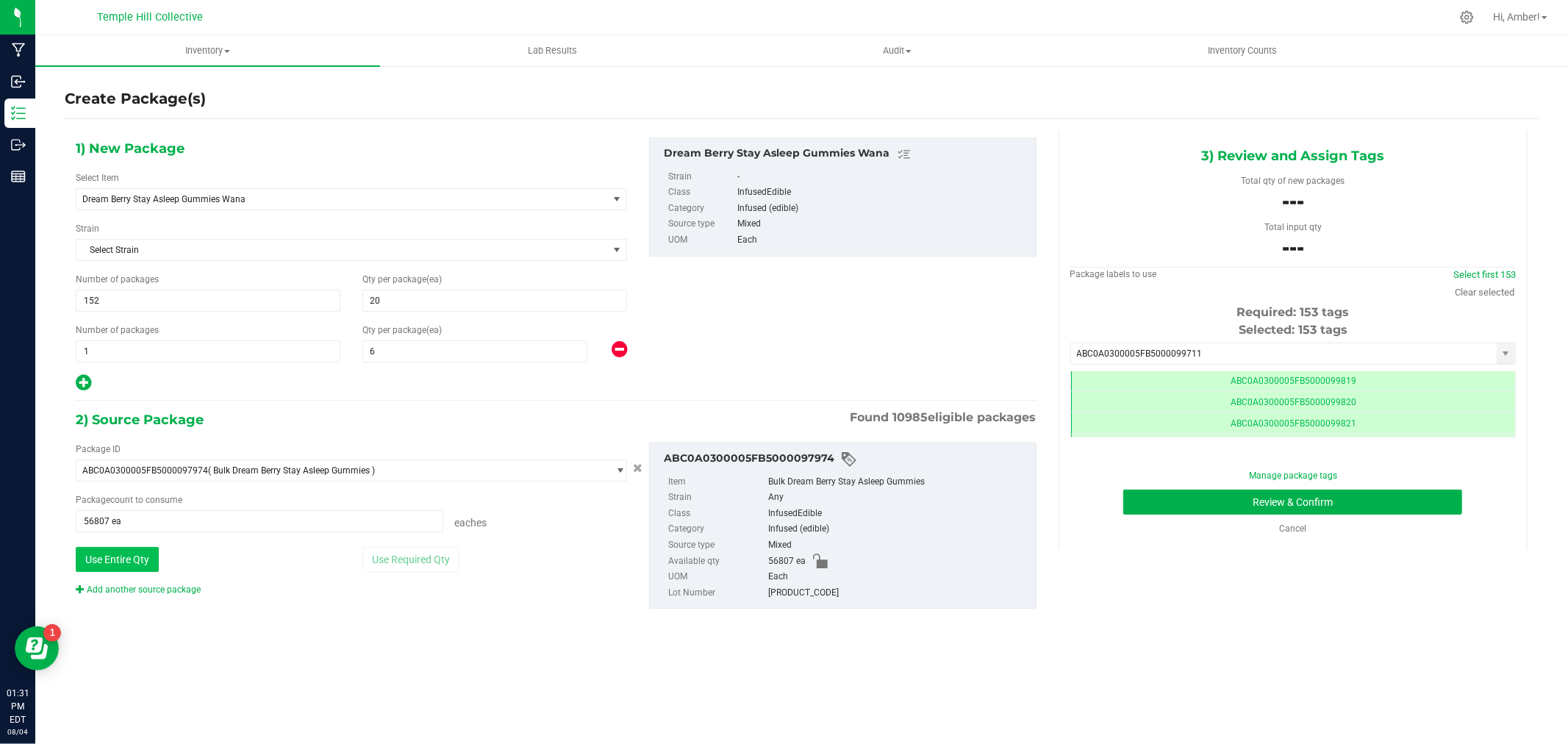 click on "Use Entire Qty" at bounding box center [117, 559] 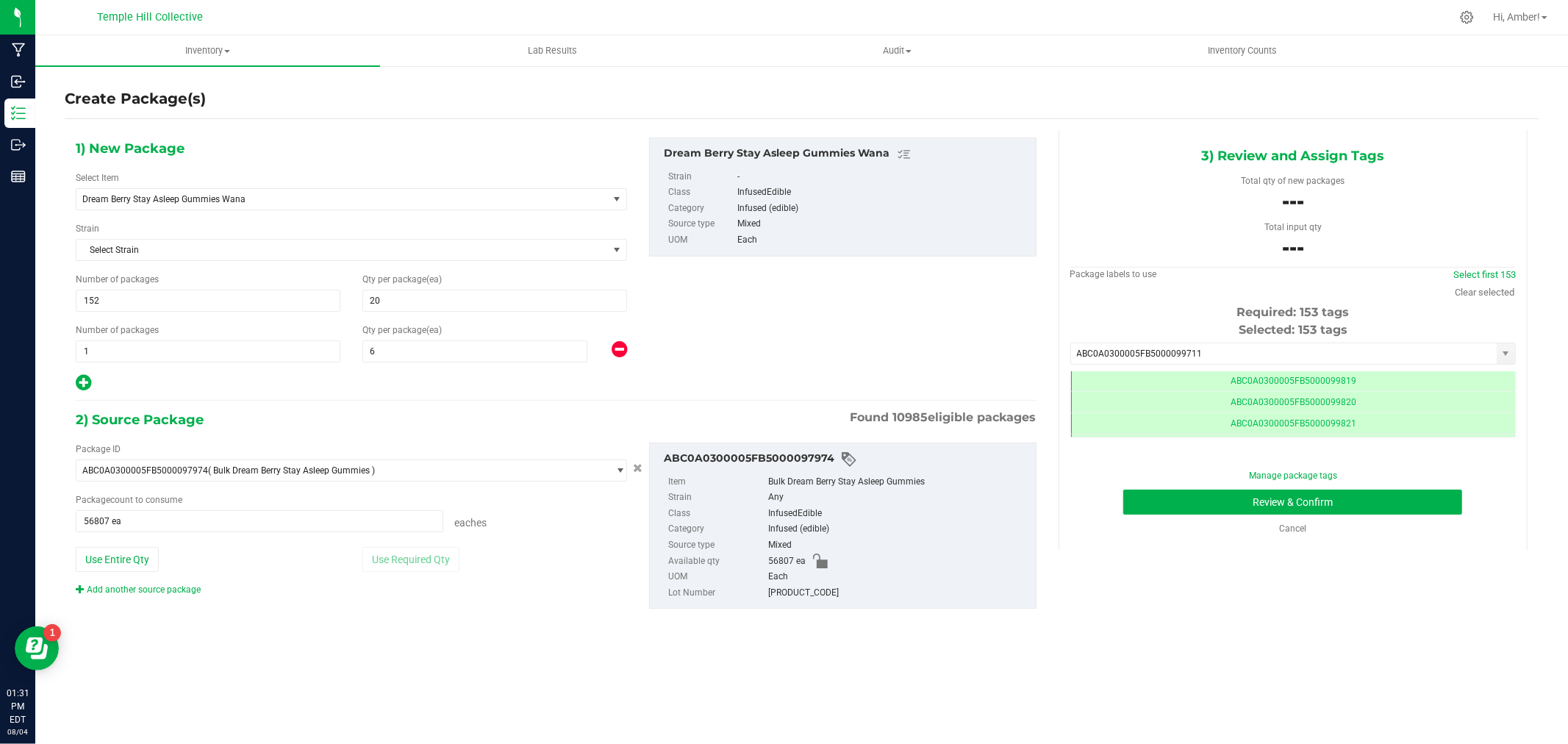 drag, startPoint x: 822, startPoint y: 598, endPoint x: 752, endPoint y: 598, distance: 70 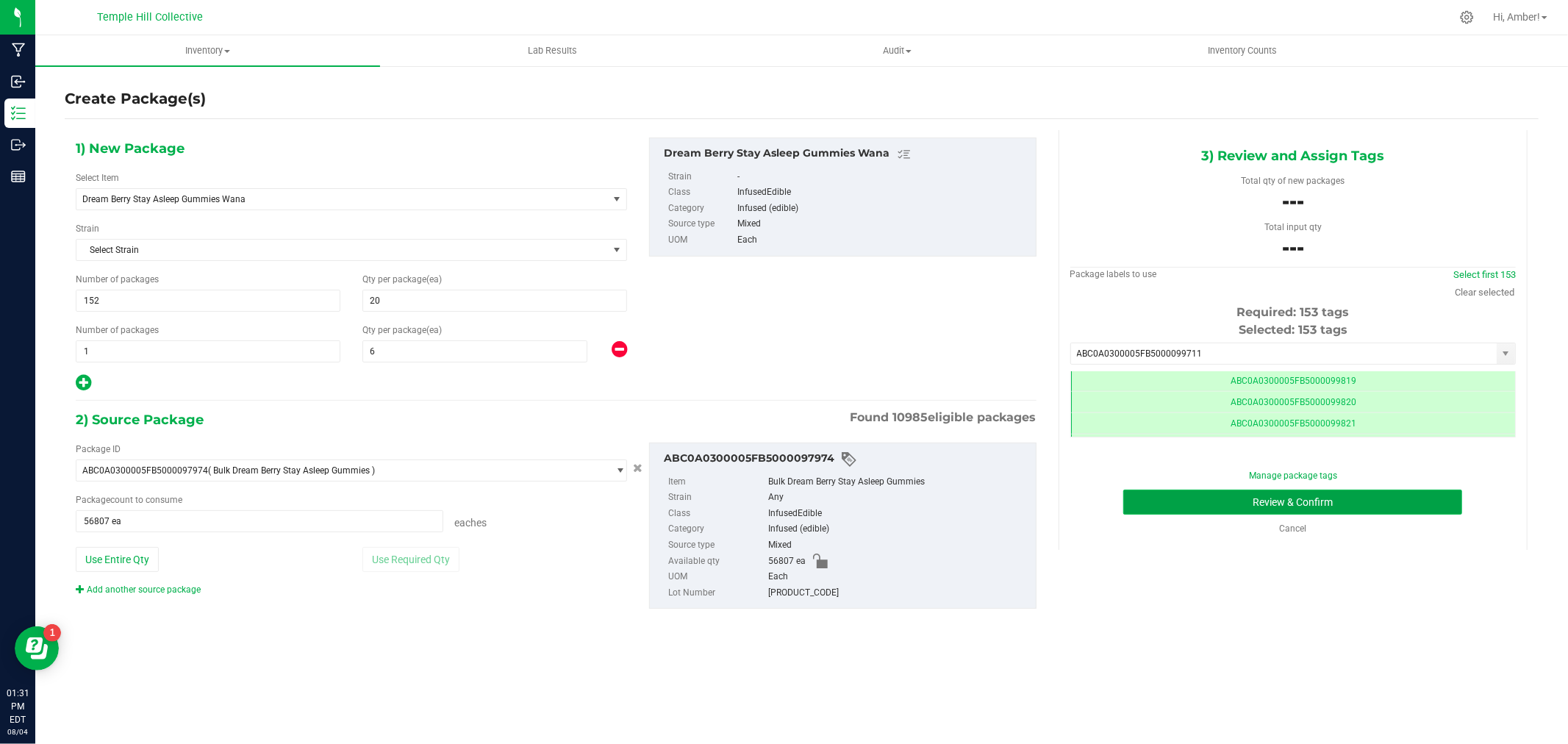 click on "Review & Confirm" at bounding box center (1292, 502) 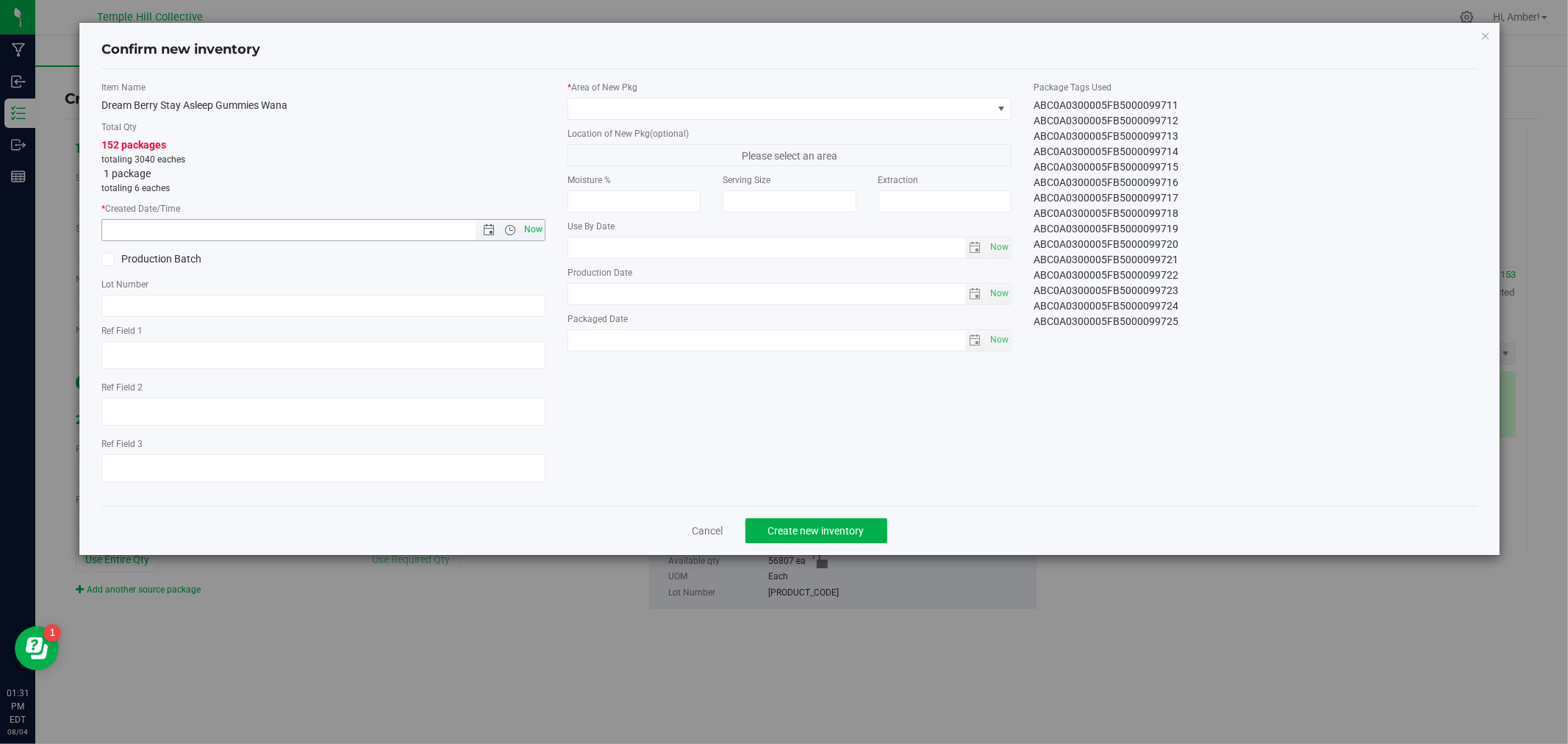 click on "Now" at bounding box center [534, 229] 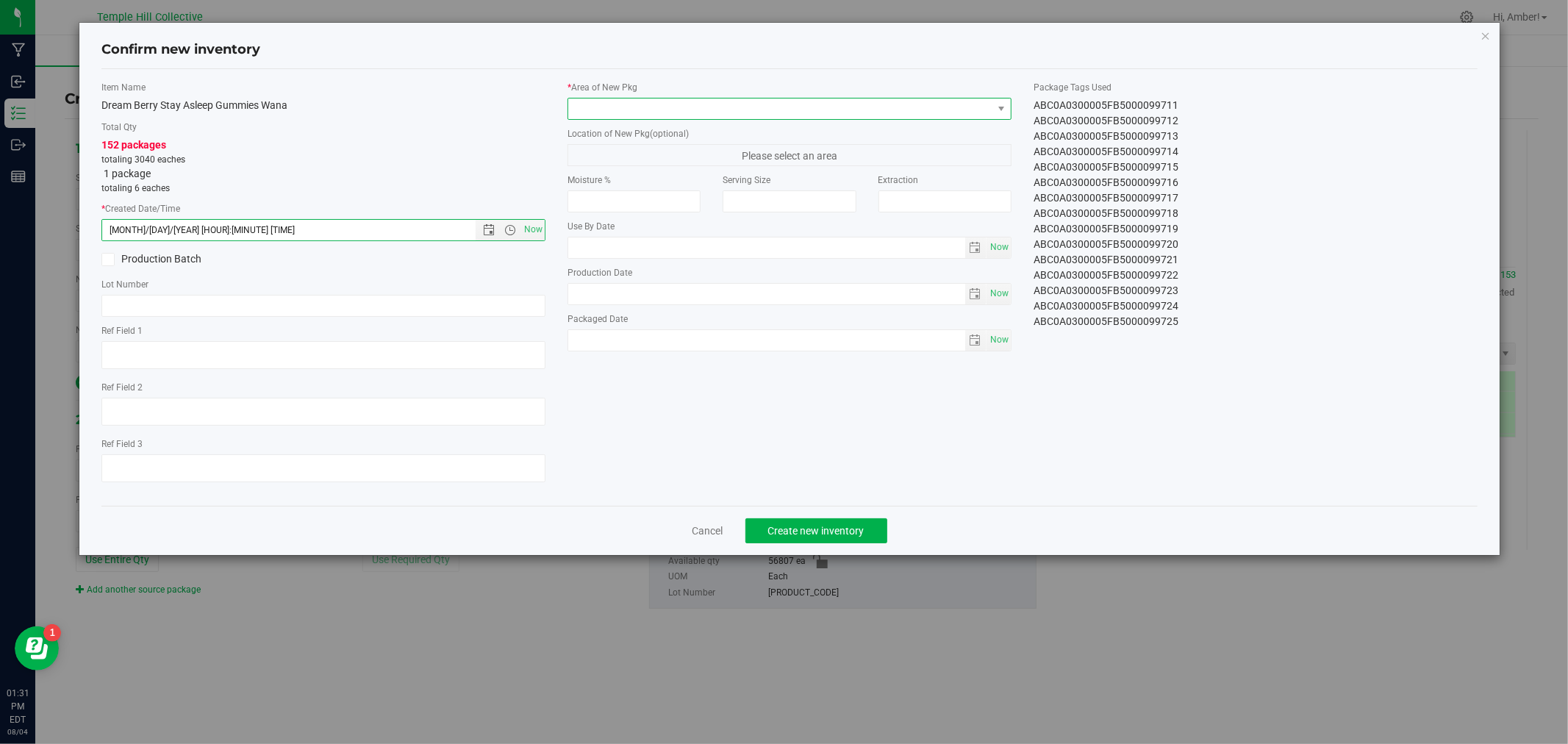 click at bounding box center (780, 109) 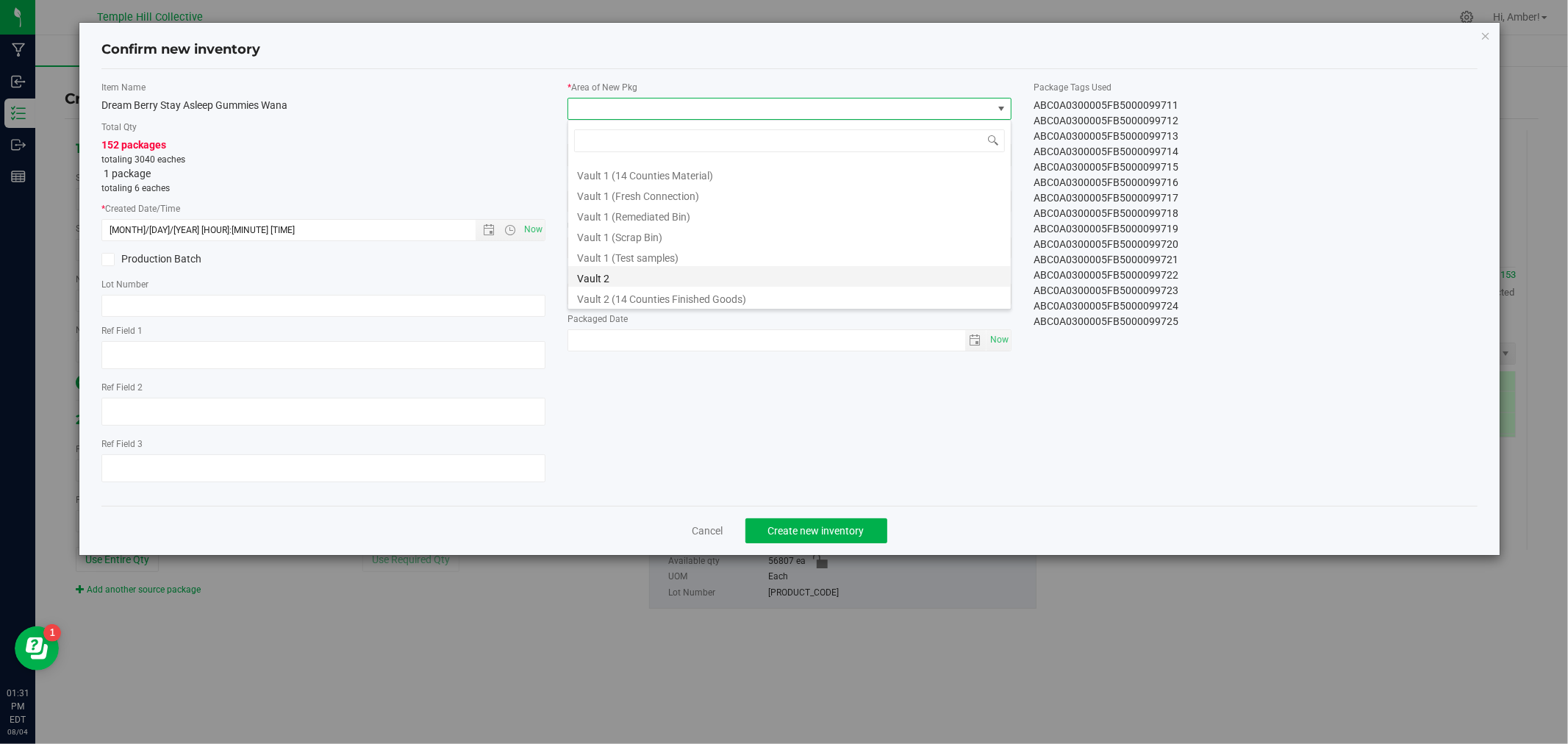 click on "Vault 2" at bounding box center (790, 276) 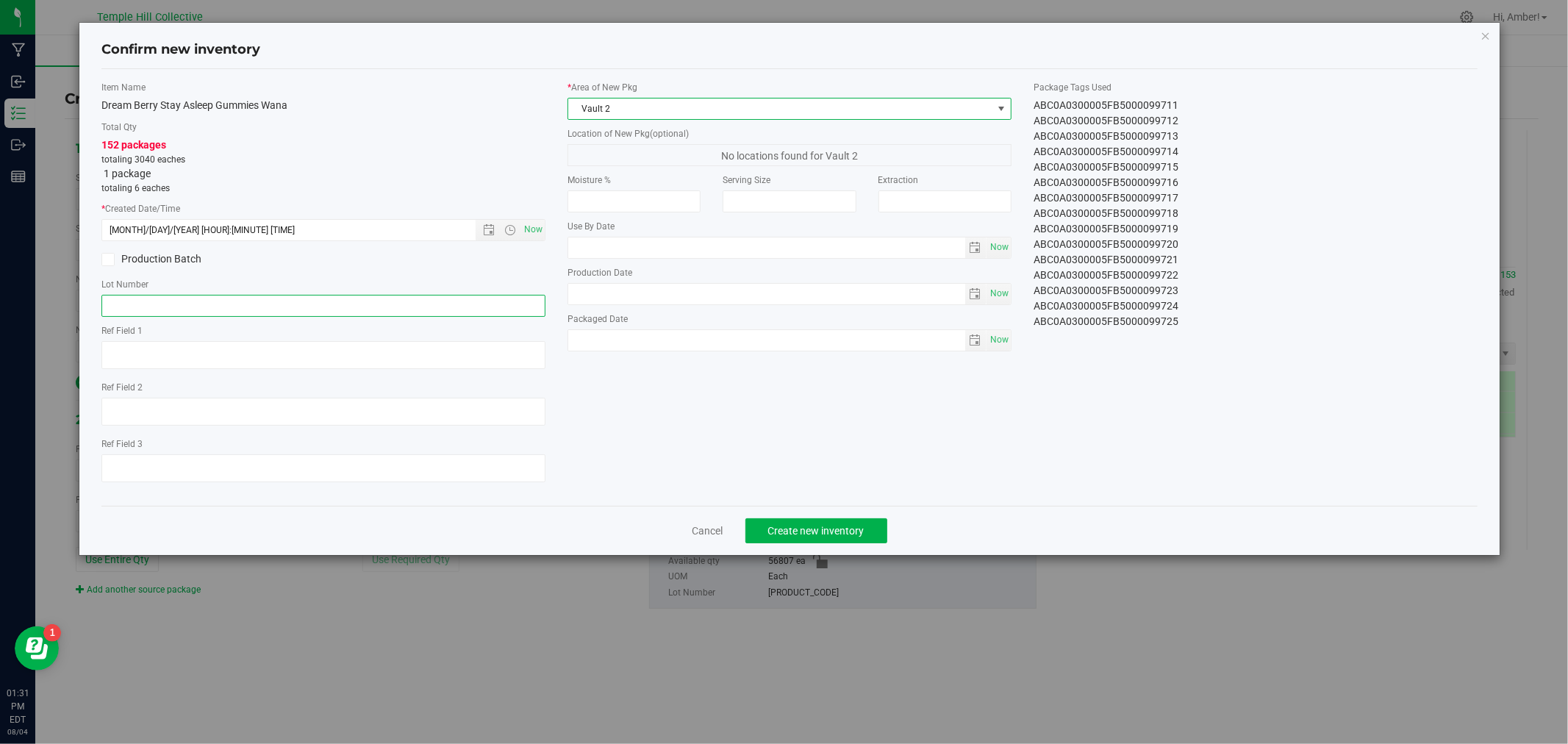 click at bounding box center [323, 306] 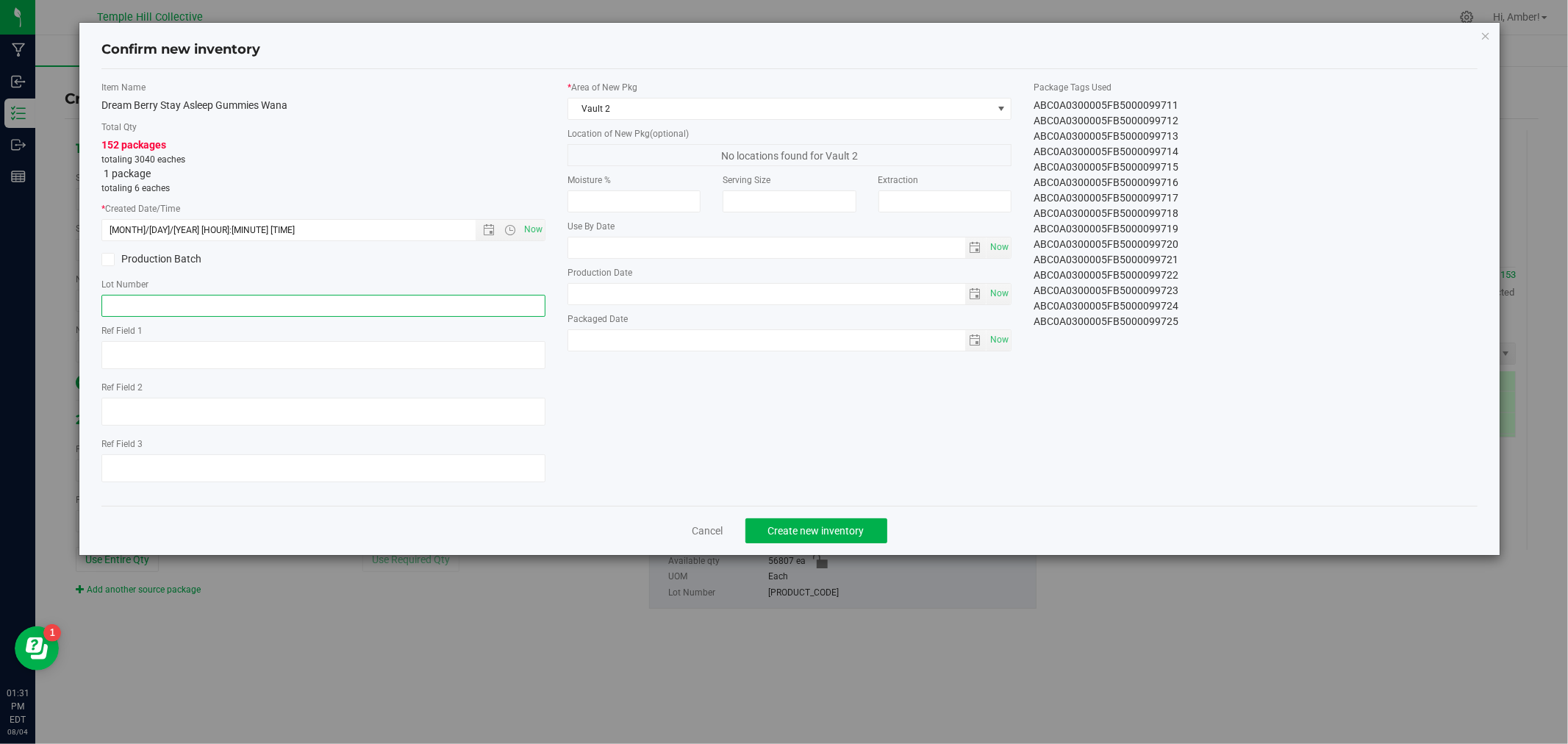 paste on "[PRODUCT_CODE]" 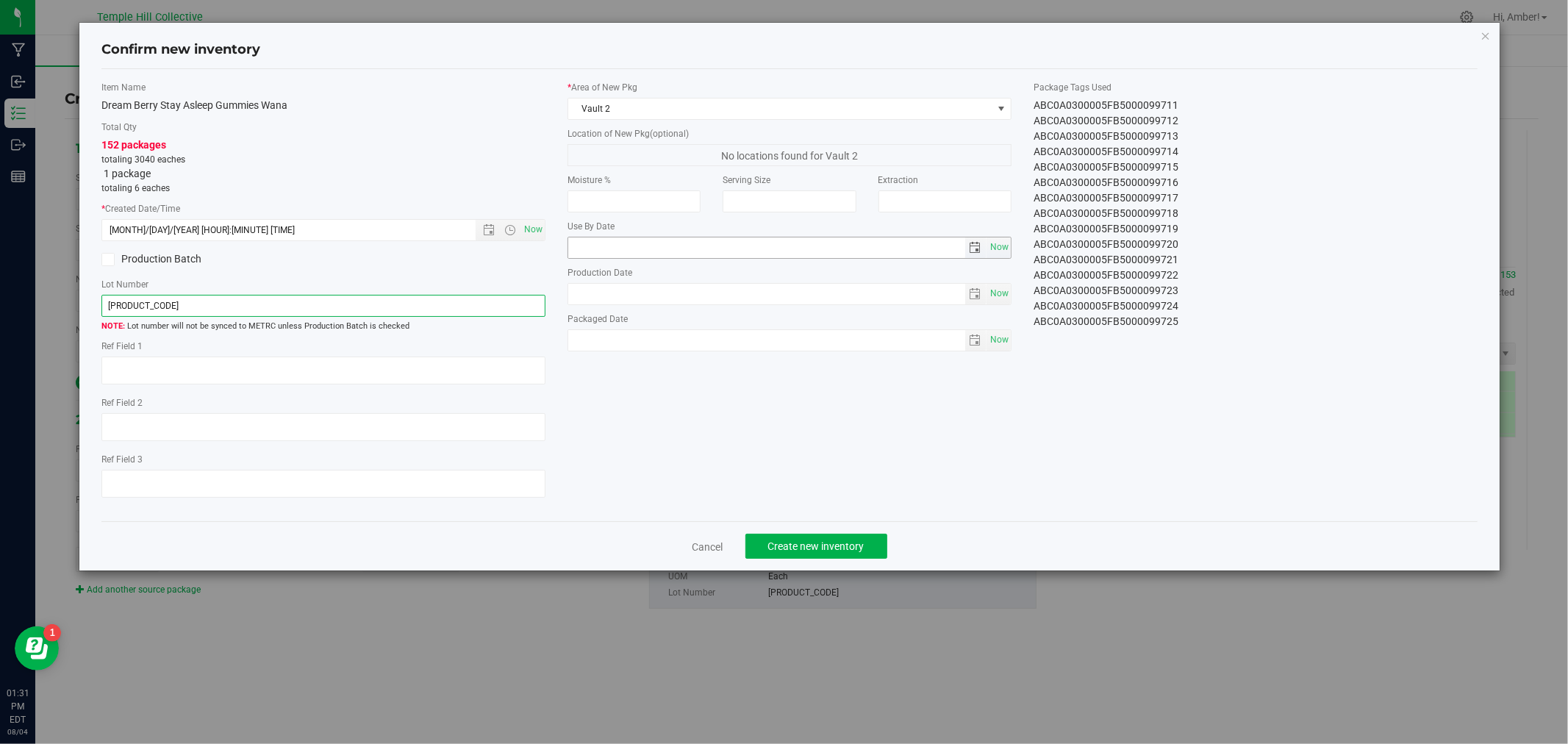 click at bounding box center (975, 248) 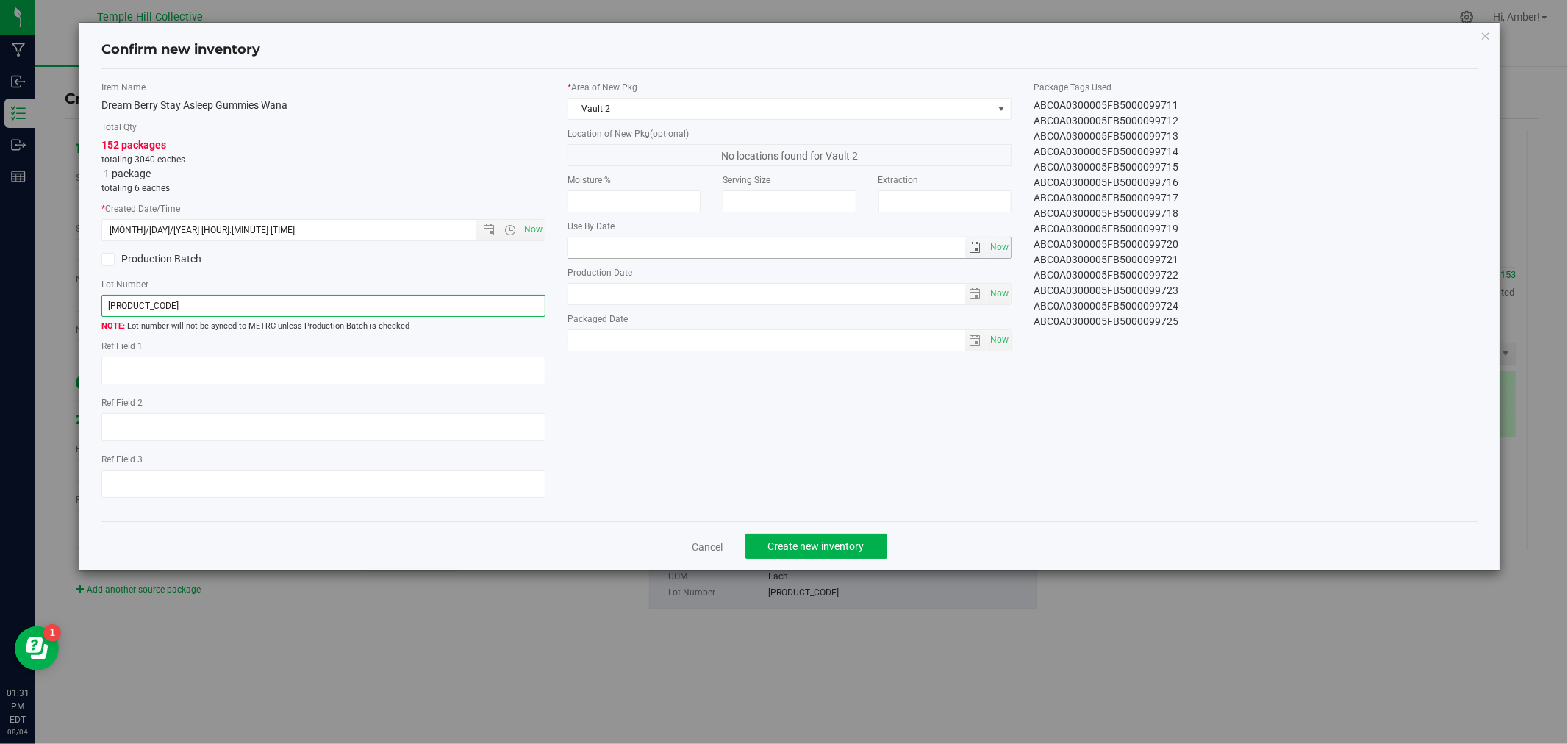 type on "[PRODUCT_CODE]" 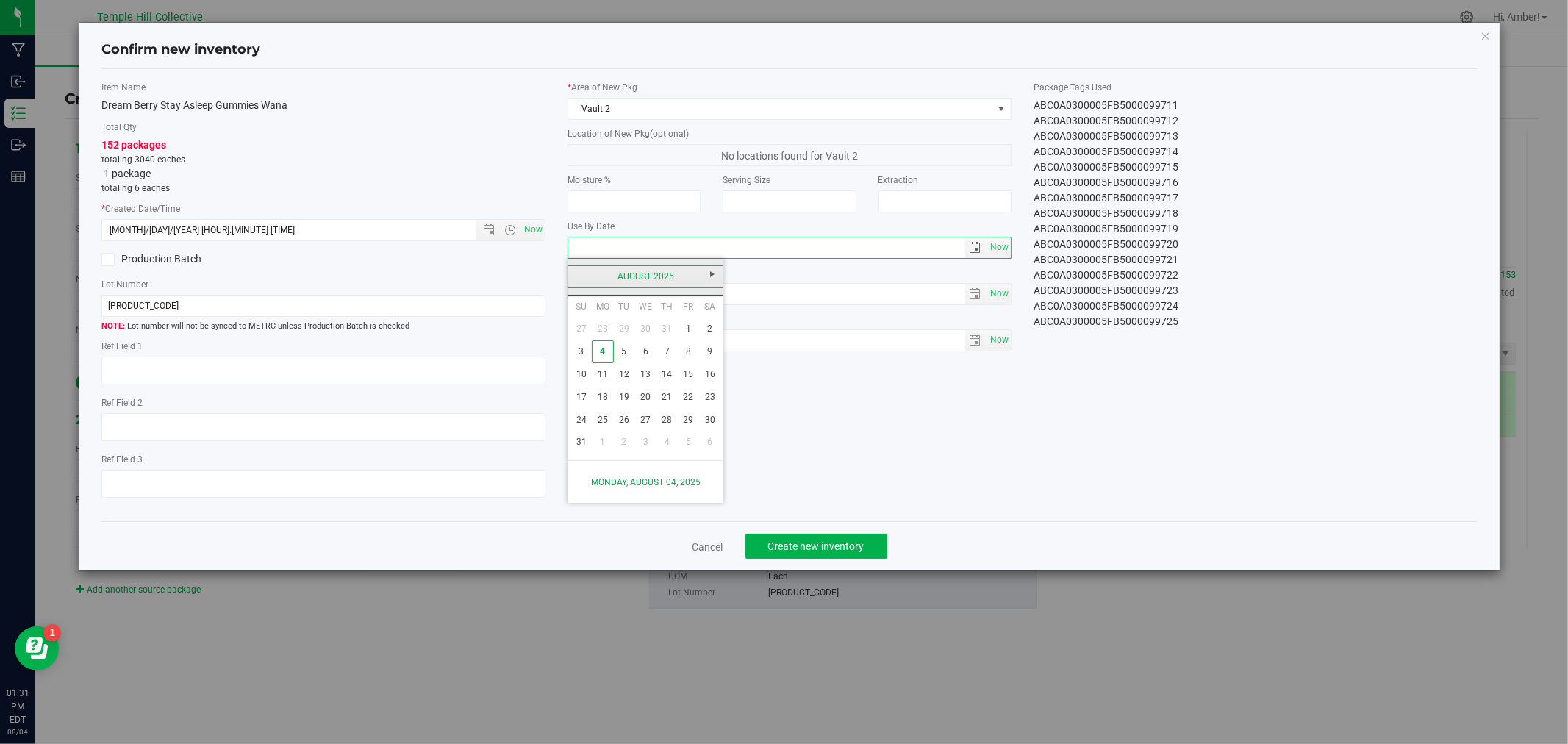 click on "August 2025" at bounding box center [645, 276] 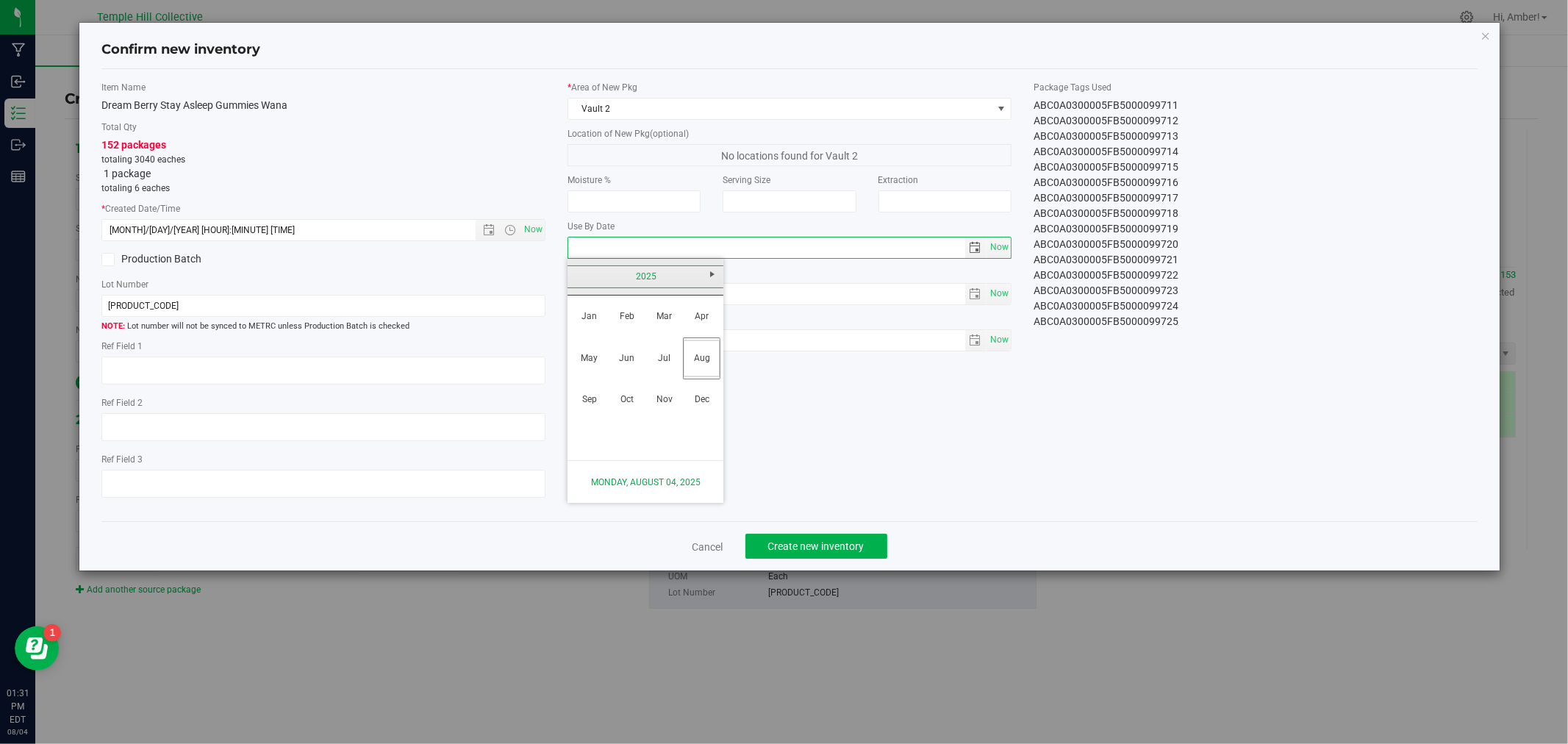 click on "2025" at bounding box center [645, 276] 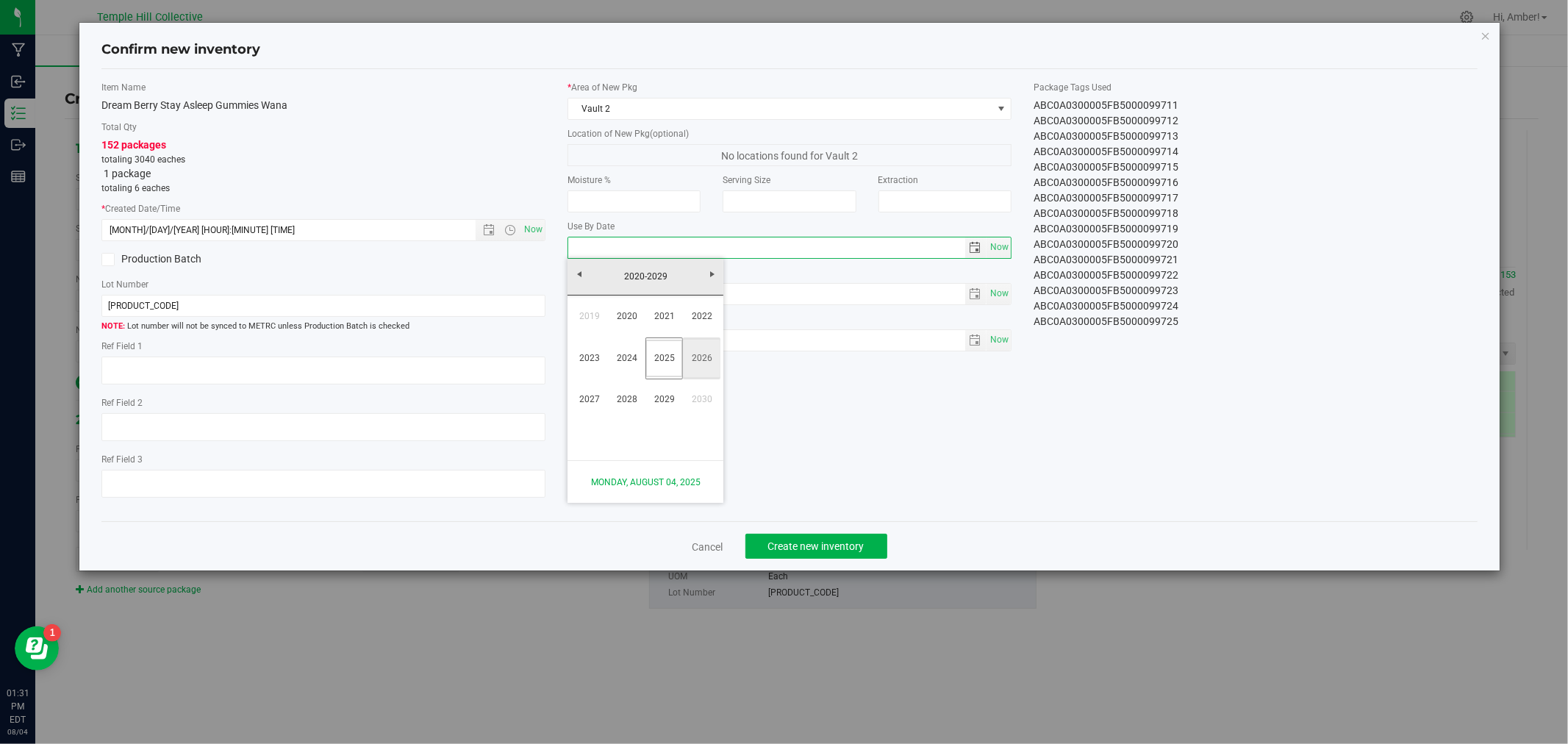 click on "2026" at bounding box center [701, 358] 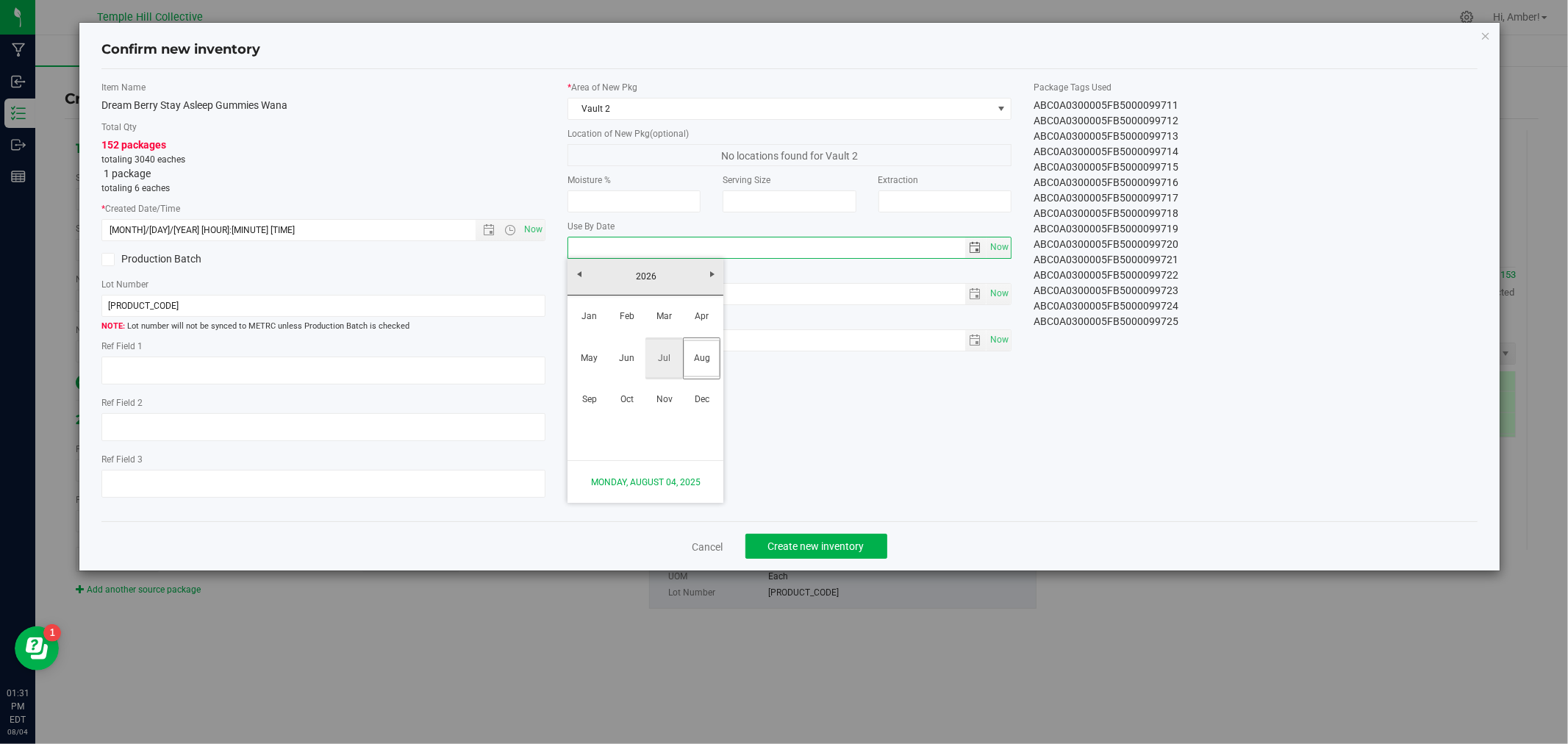 click on "Jul" at bounding box center (664, 358) 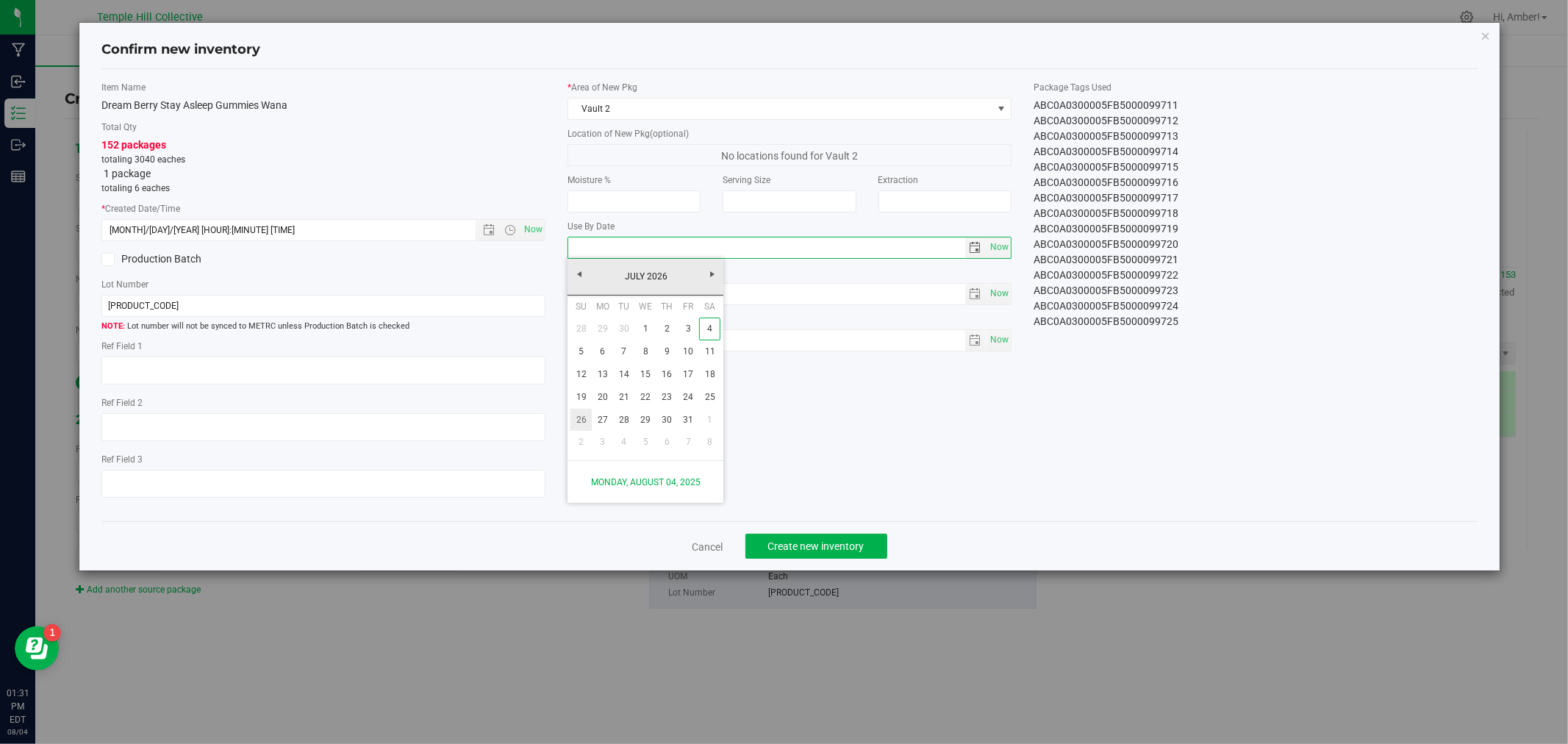 click on "26" at bounding box center (581, 420) 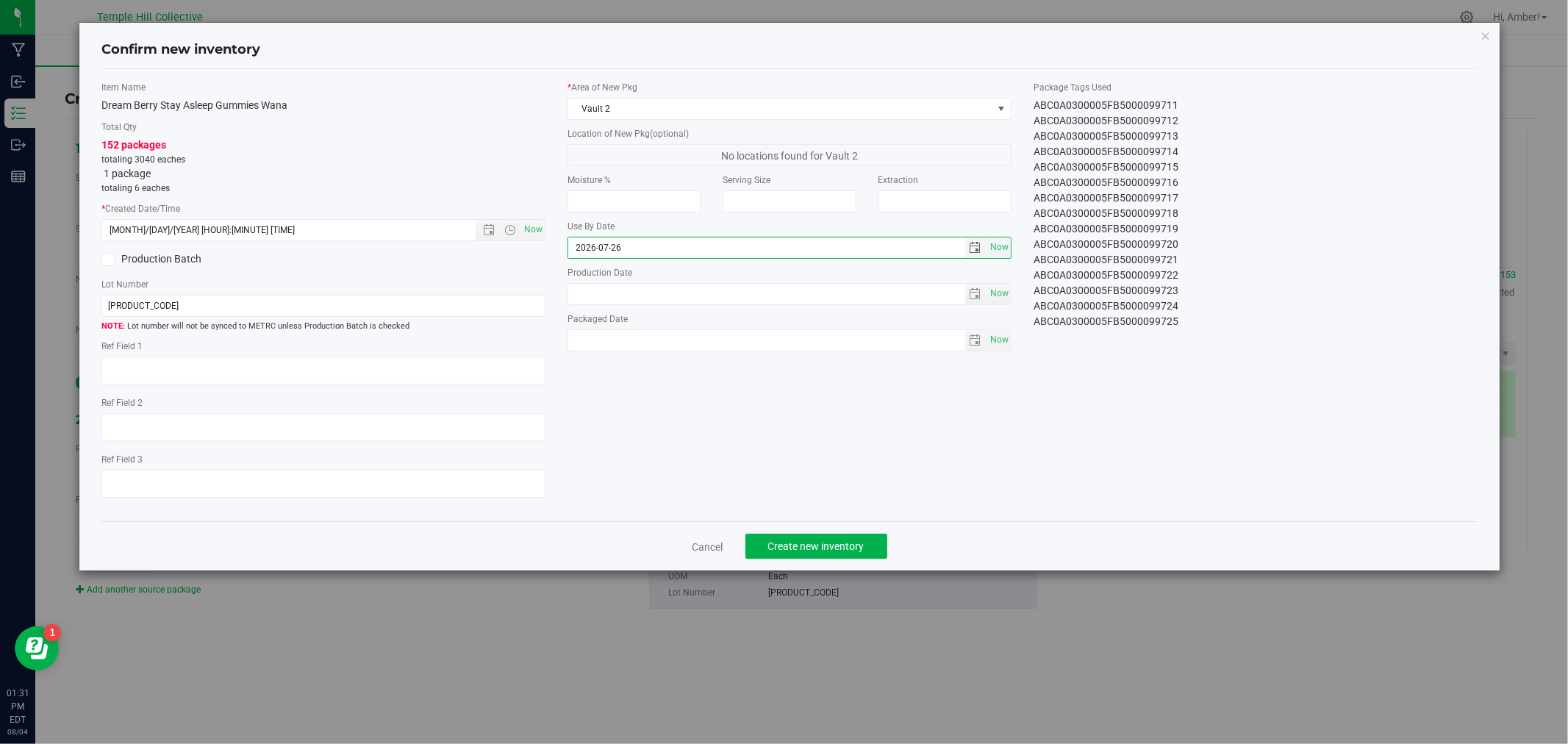 click on "2026-07-26" at bounding box center (767, 248) 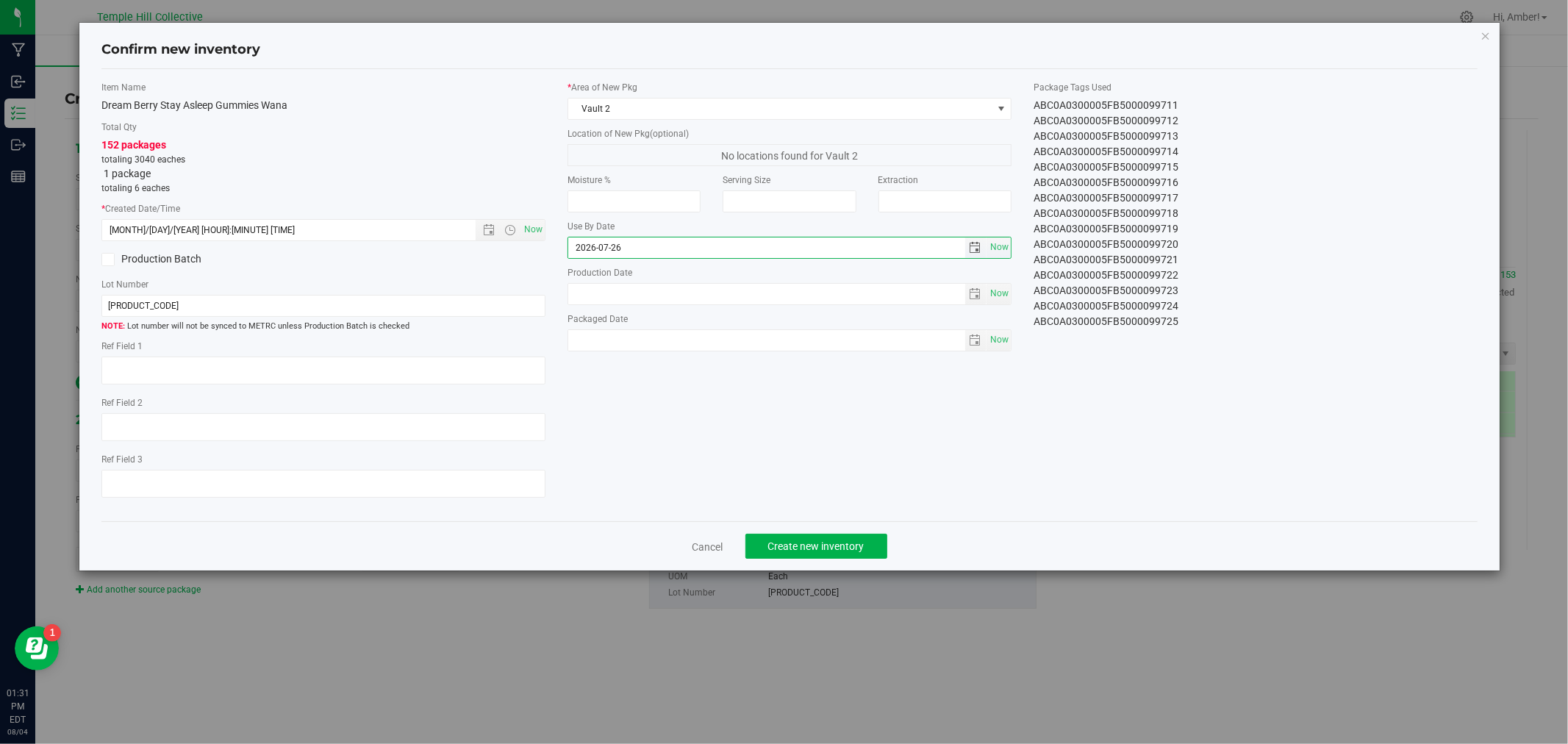click at bounding box center (975, 248) 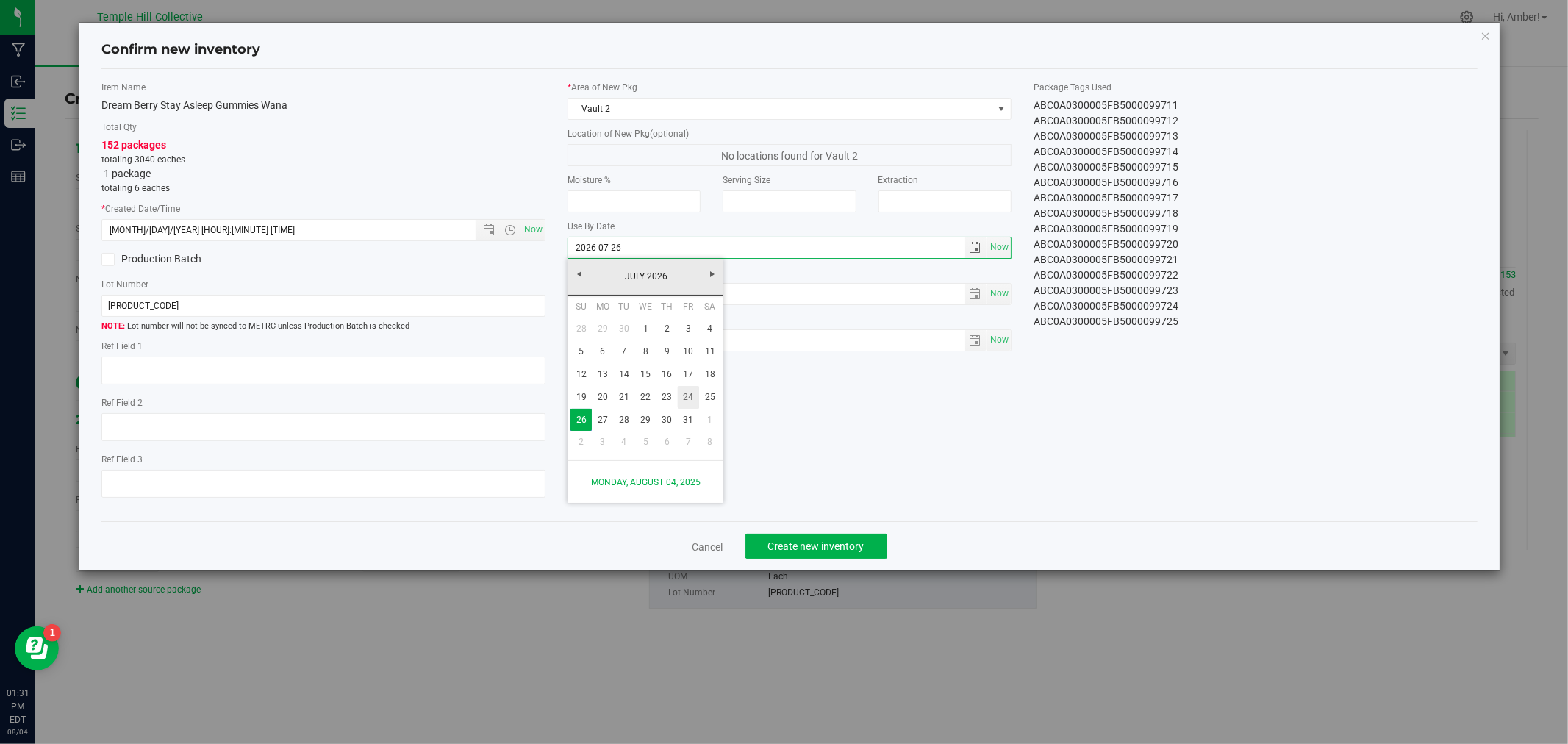 click on "24" at bounding box center [688, 397] 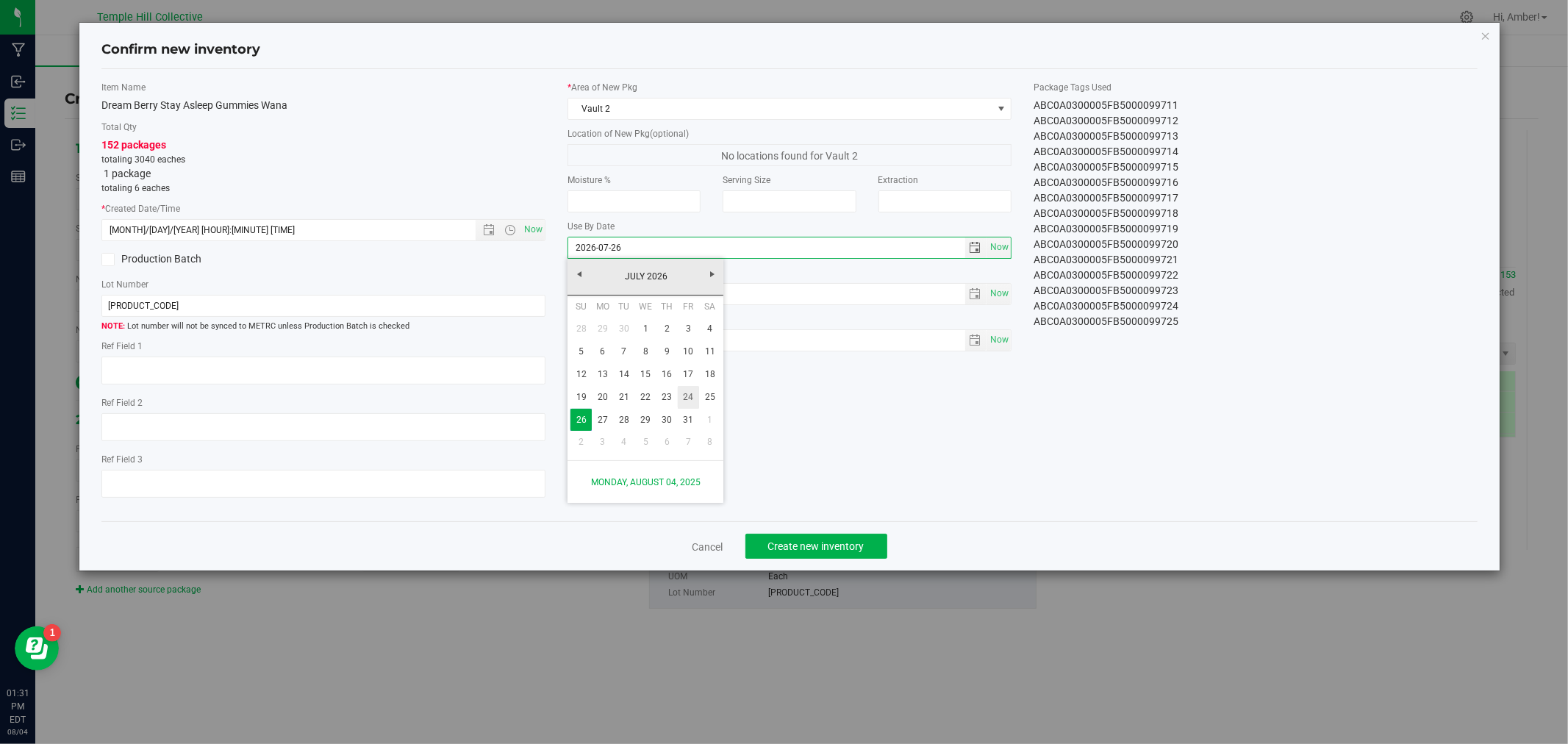 type on "2026-07-24" 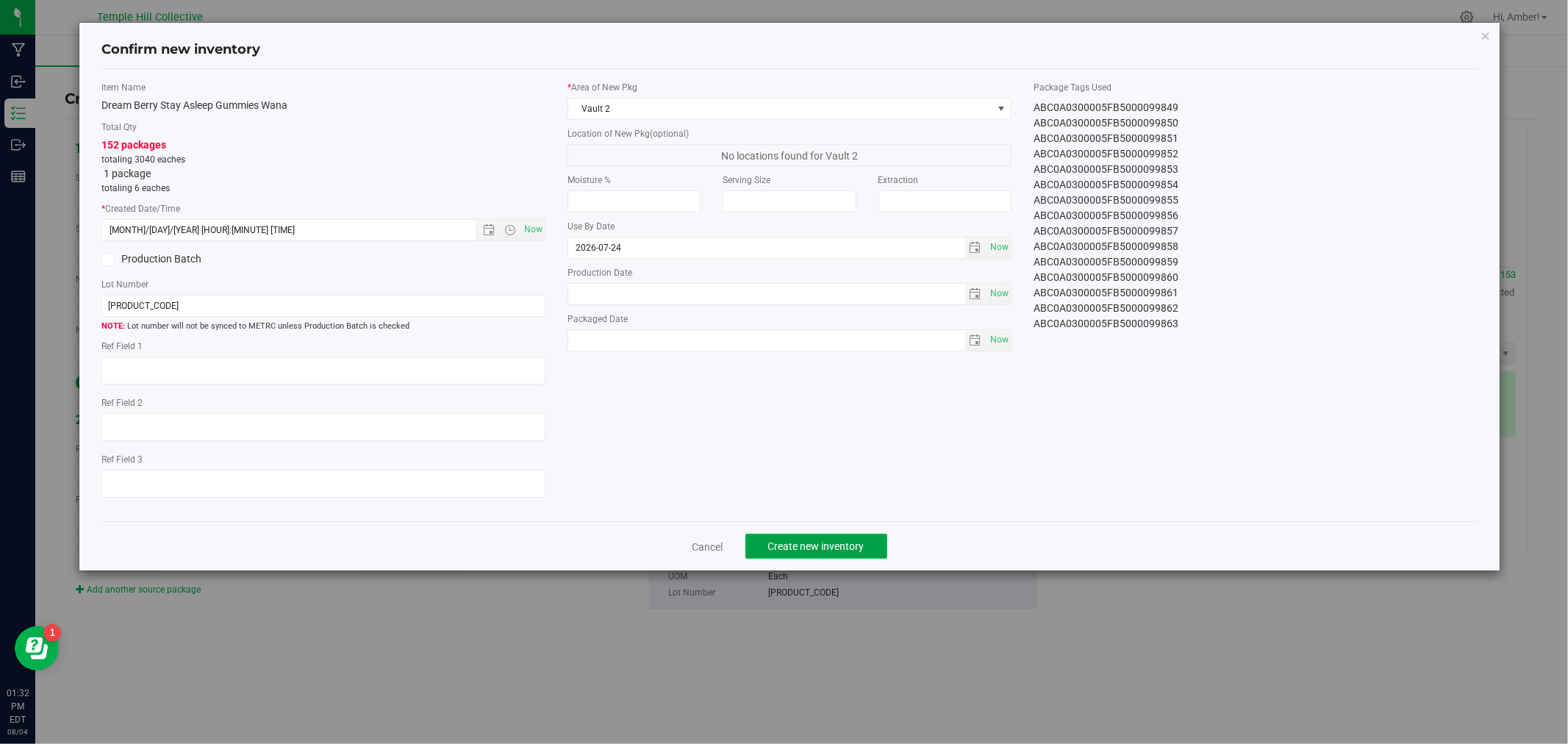 click on "Create new inventory" 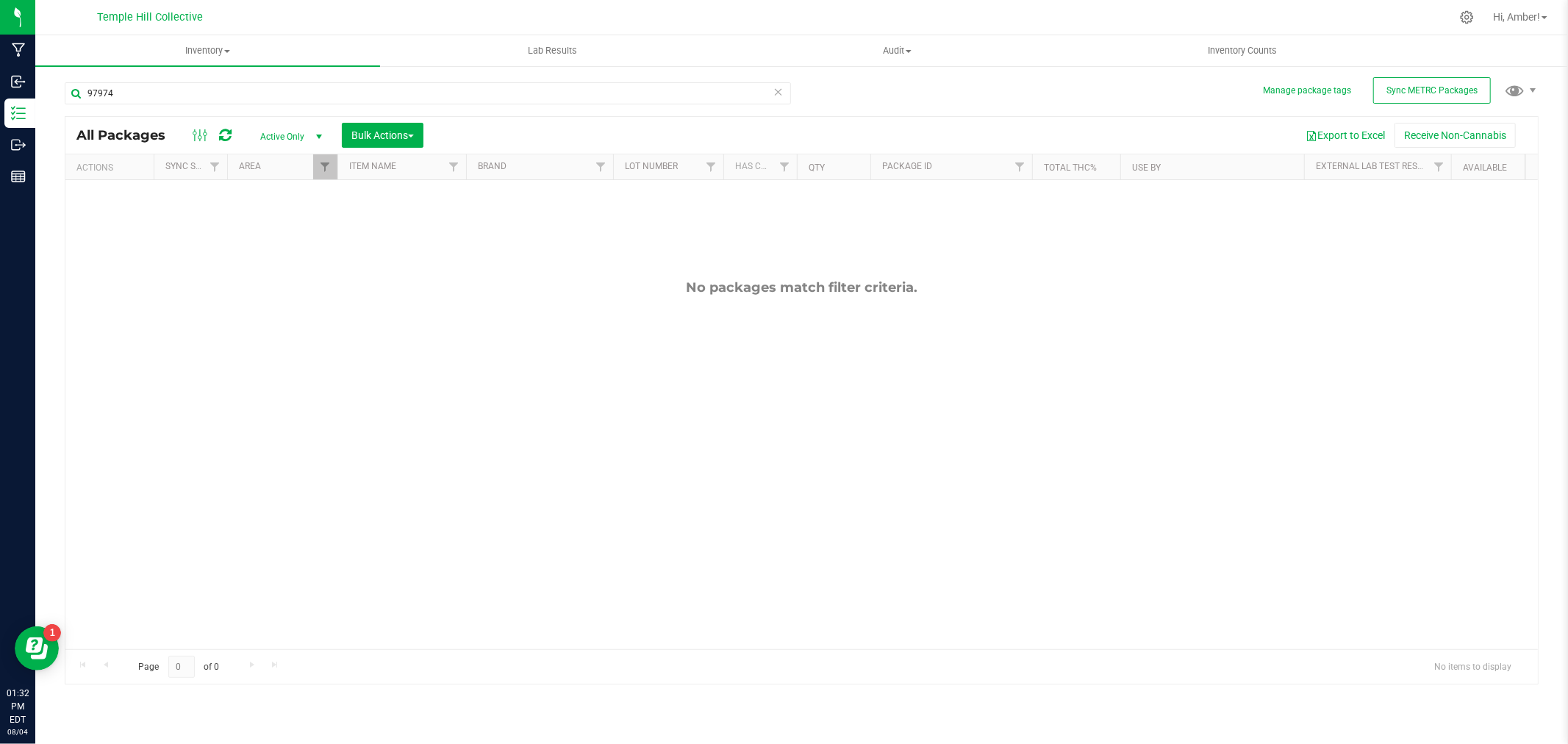 click at bounding box center [778, 91] 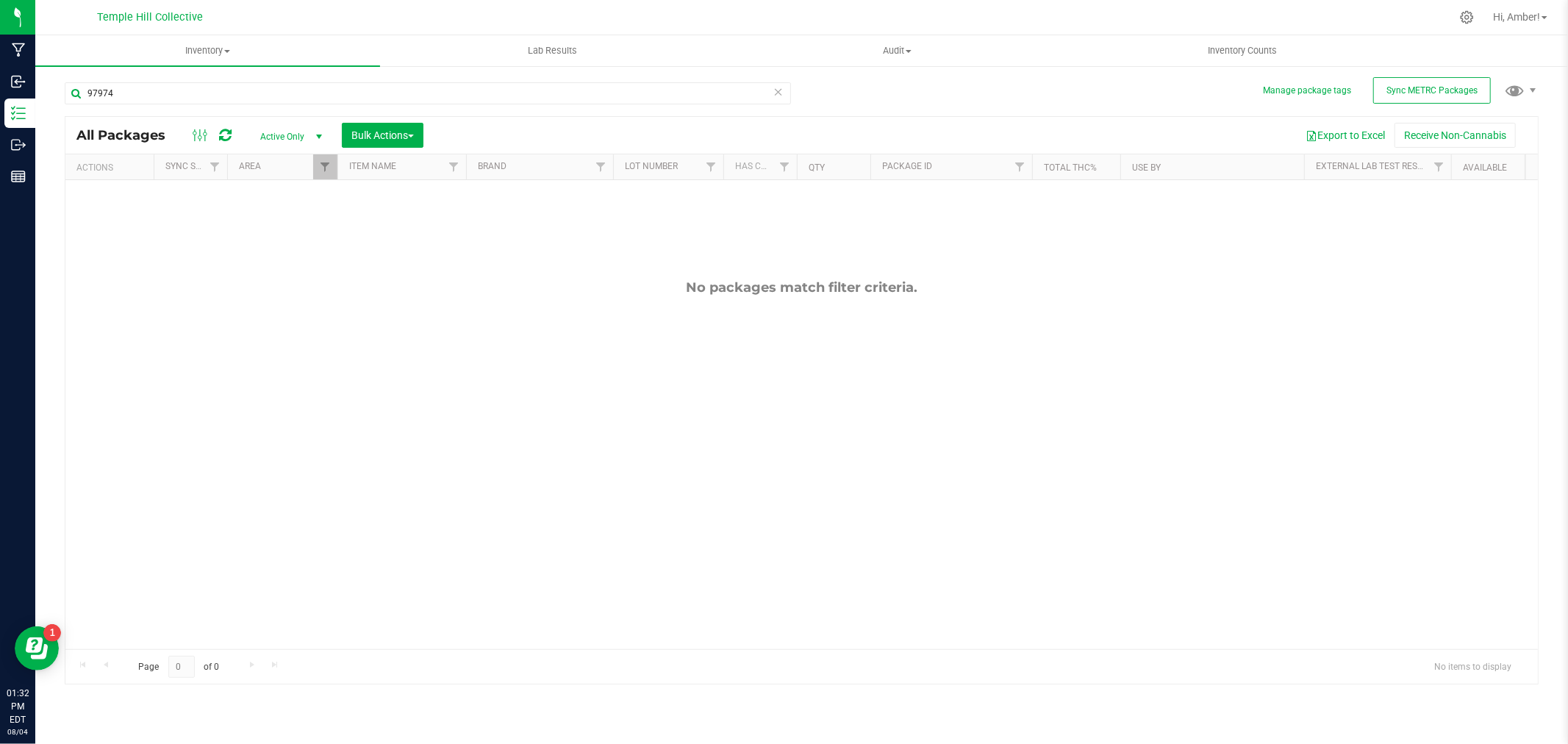 type 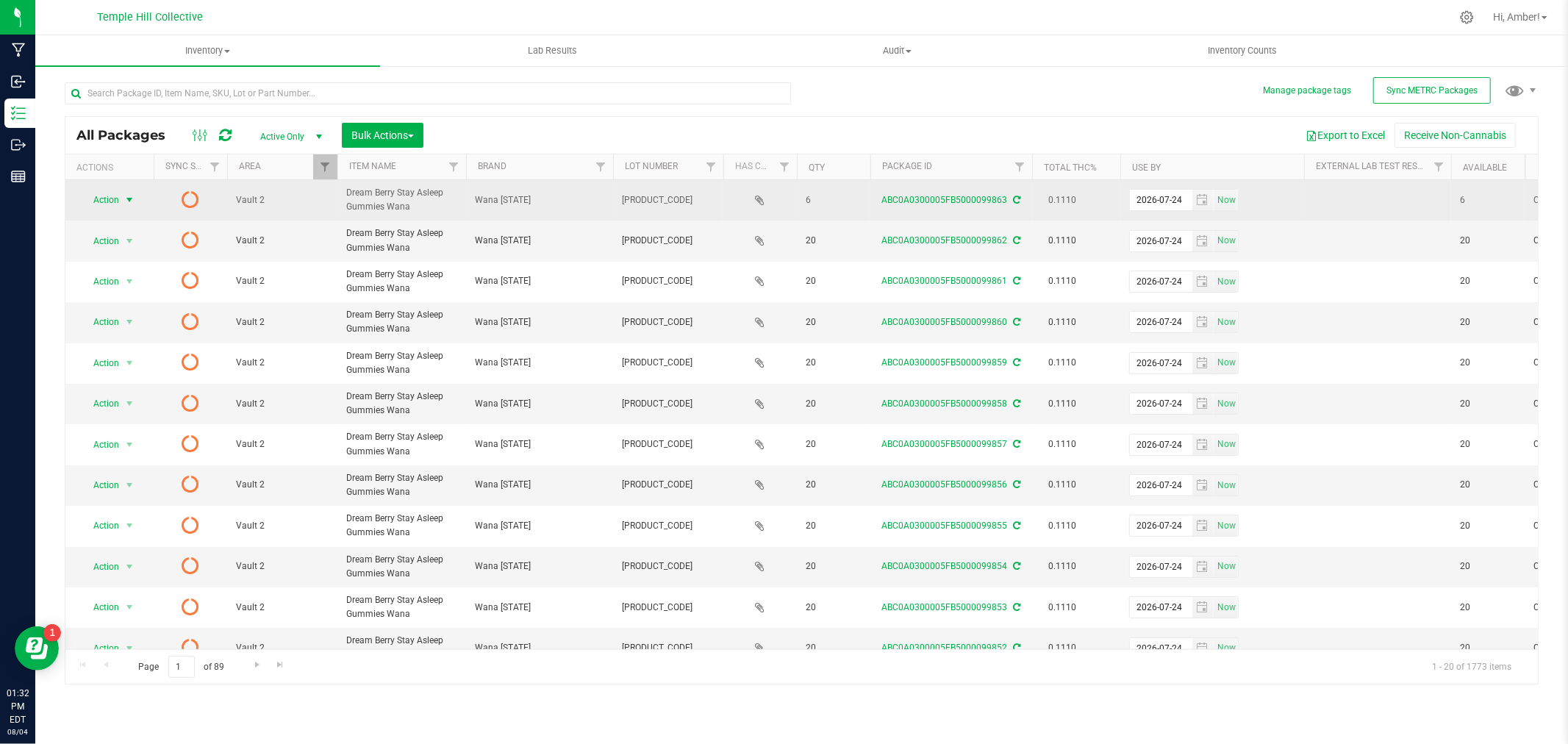 click at bounding box center [129, 200] 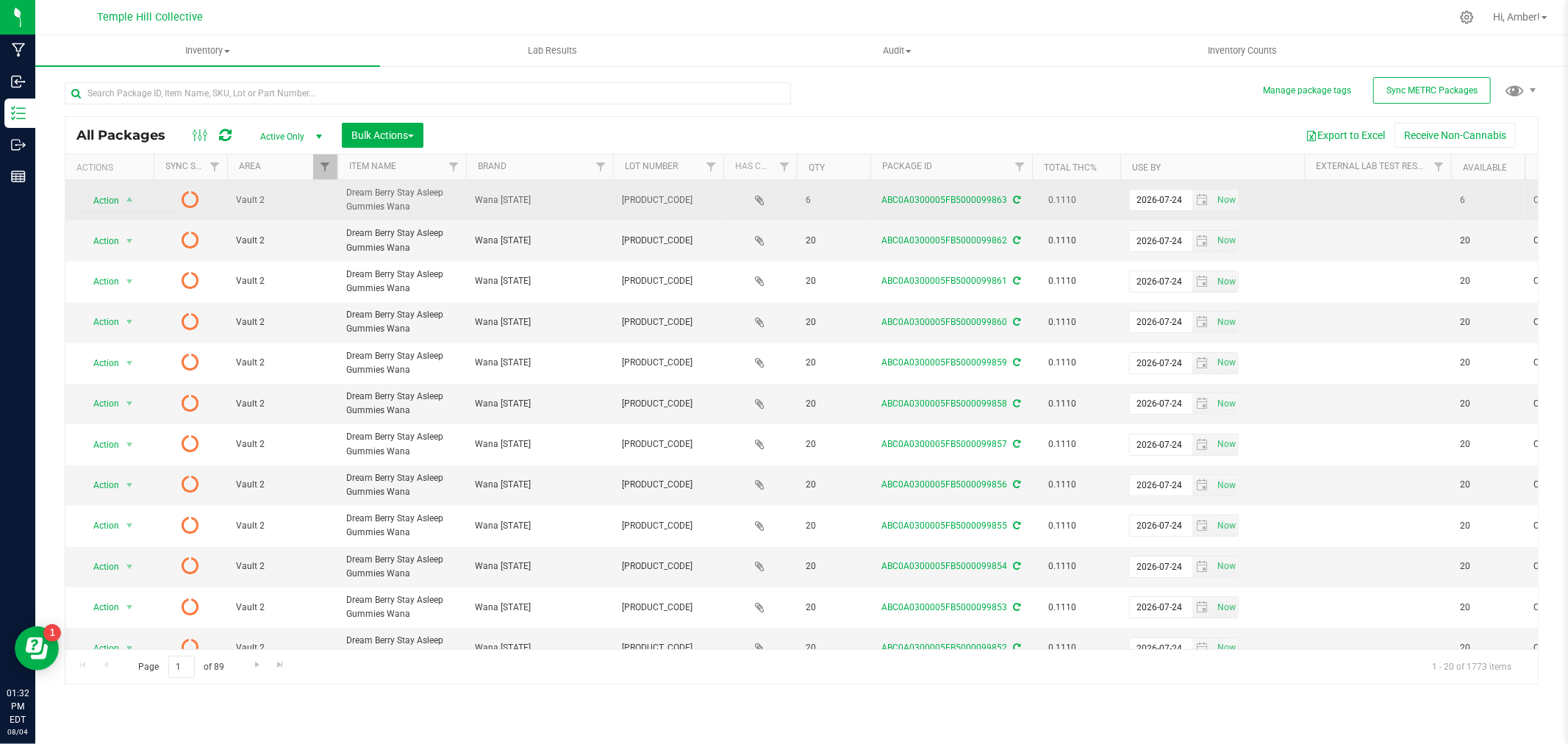 drag, startPoint x: 563, startPoint y: 196, endPoint x: 581, endPoint y: 195, distance: 18.027756 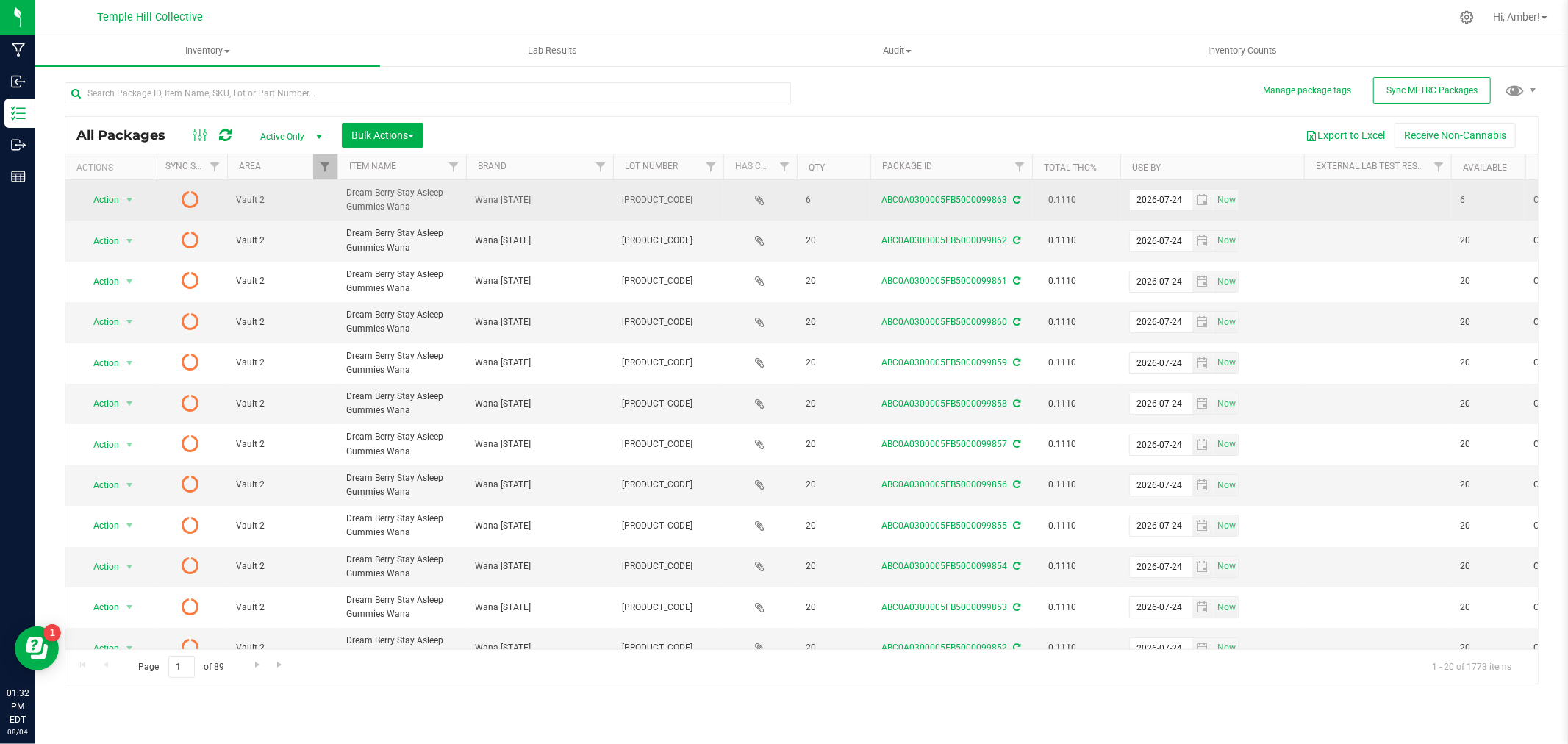 click on "ABC0A0300005FB5000099863" at bounding box center (951, 200) 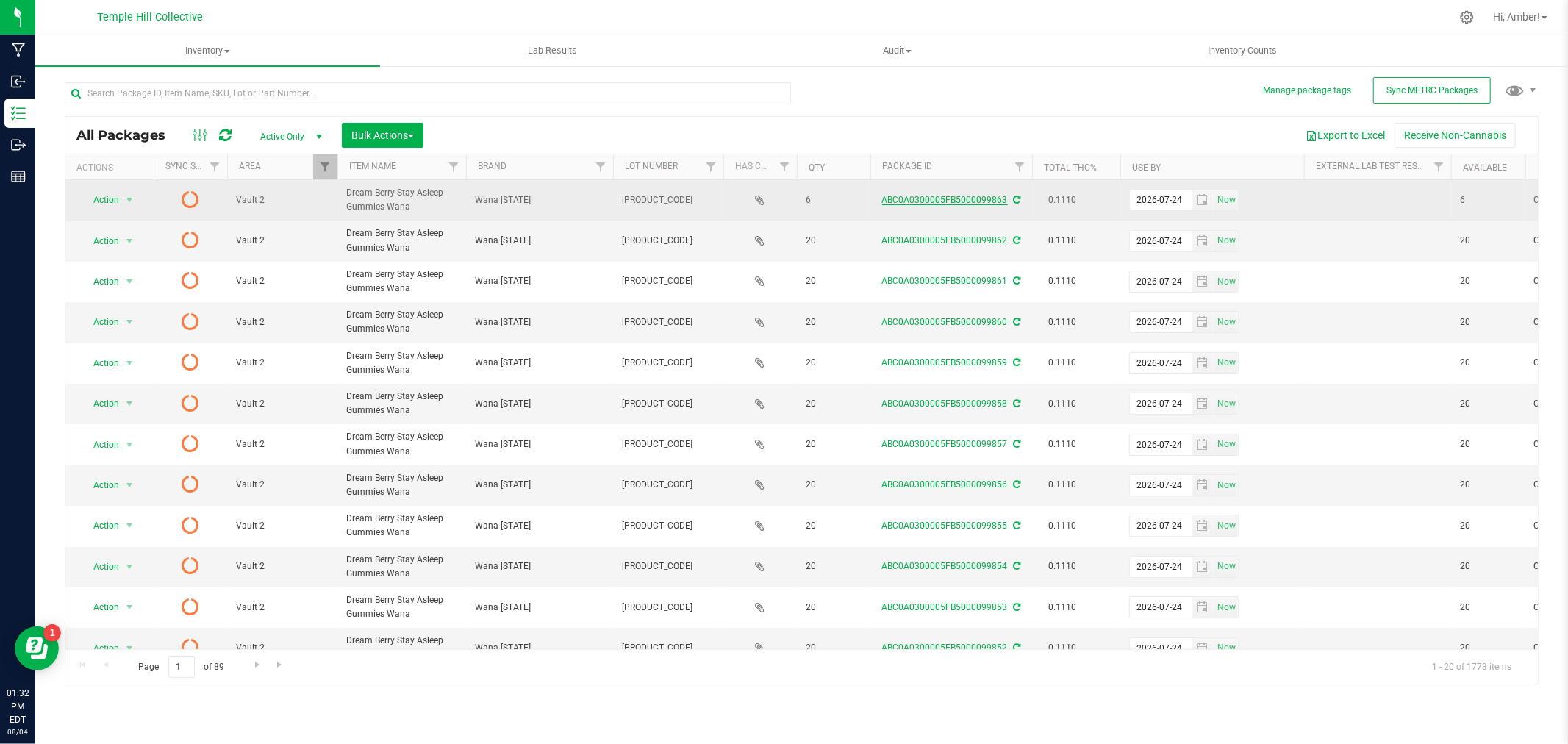 click on "ABC0A0300005FB5000099863" at bounding box center (945, 200) 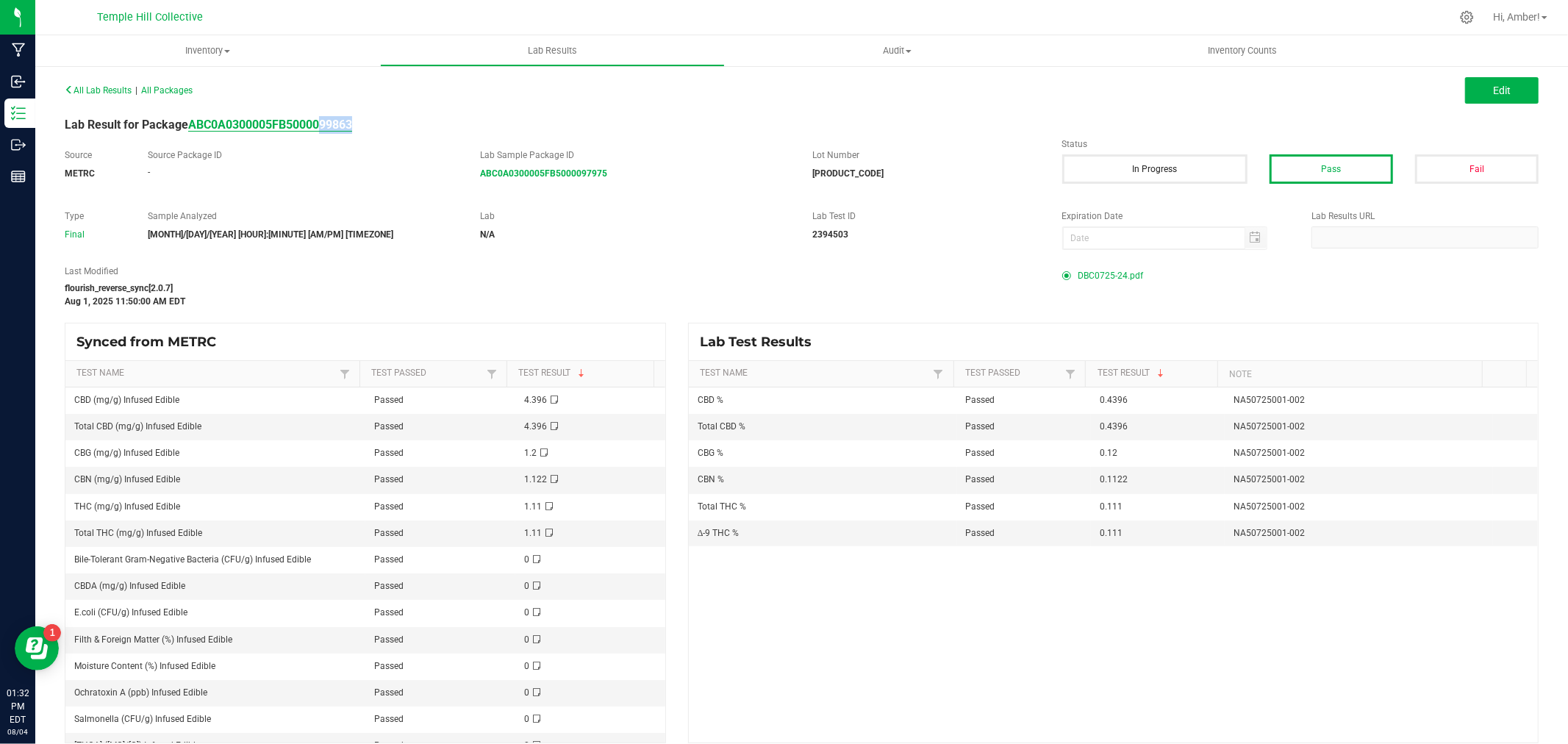 drag, startPoint x: 355, startPoint y: 127, endPoint x: 321, endPoint y: 128, distance: 34.014703 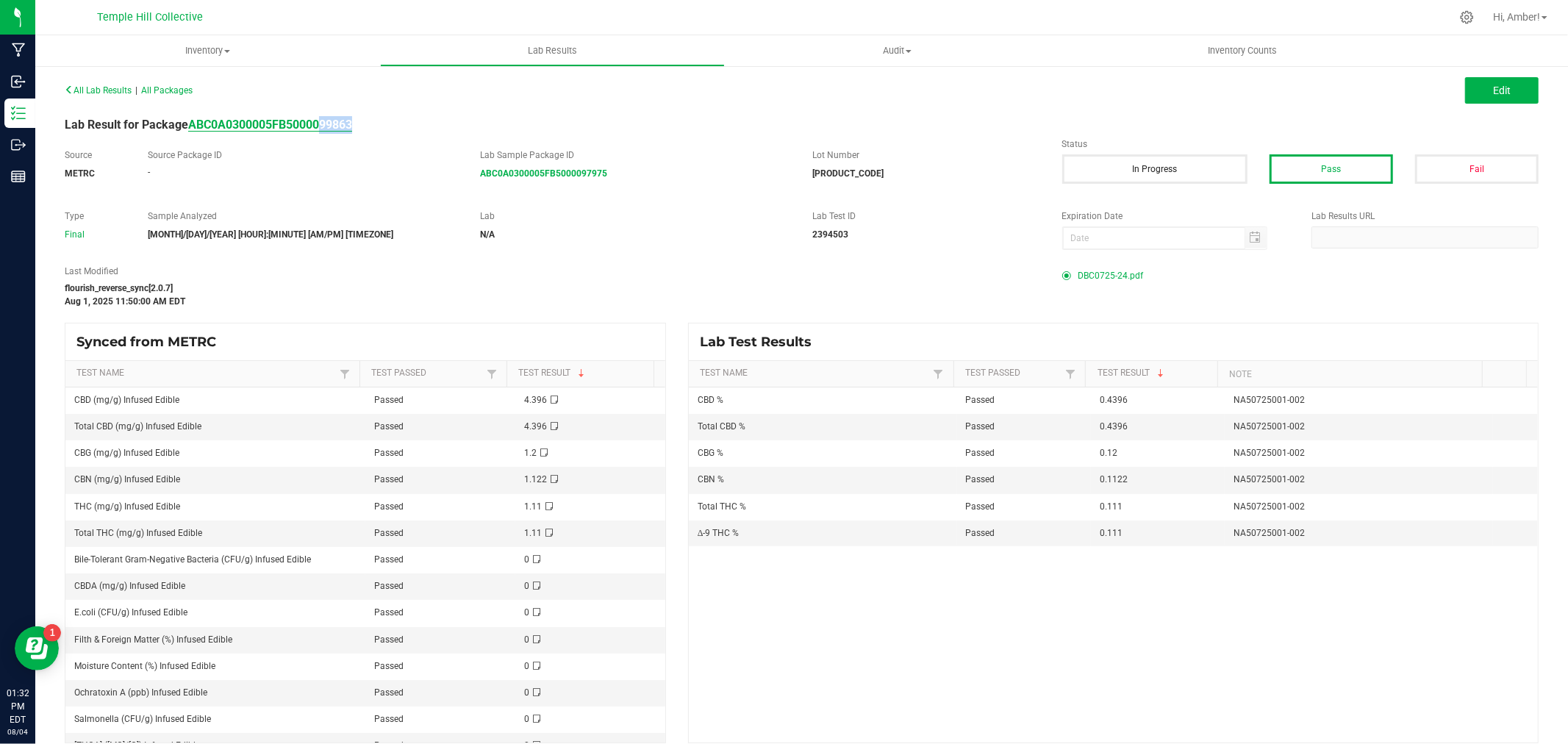 copy on "99863" 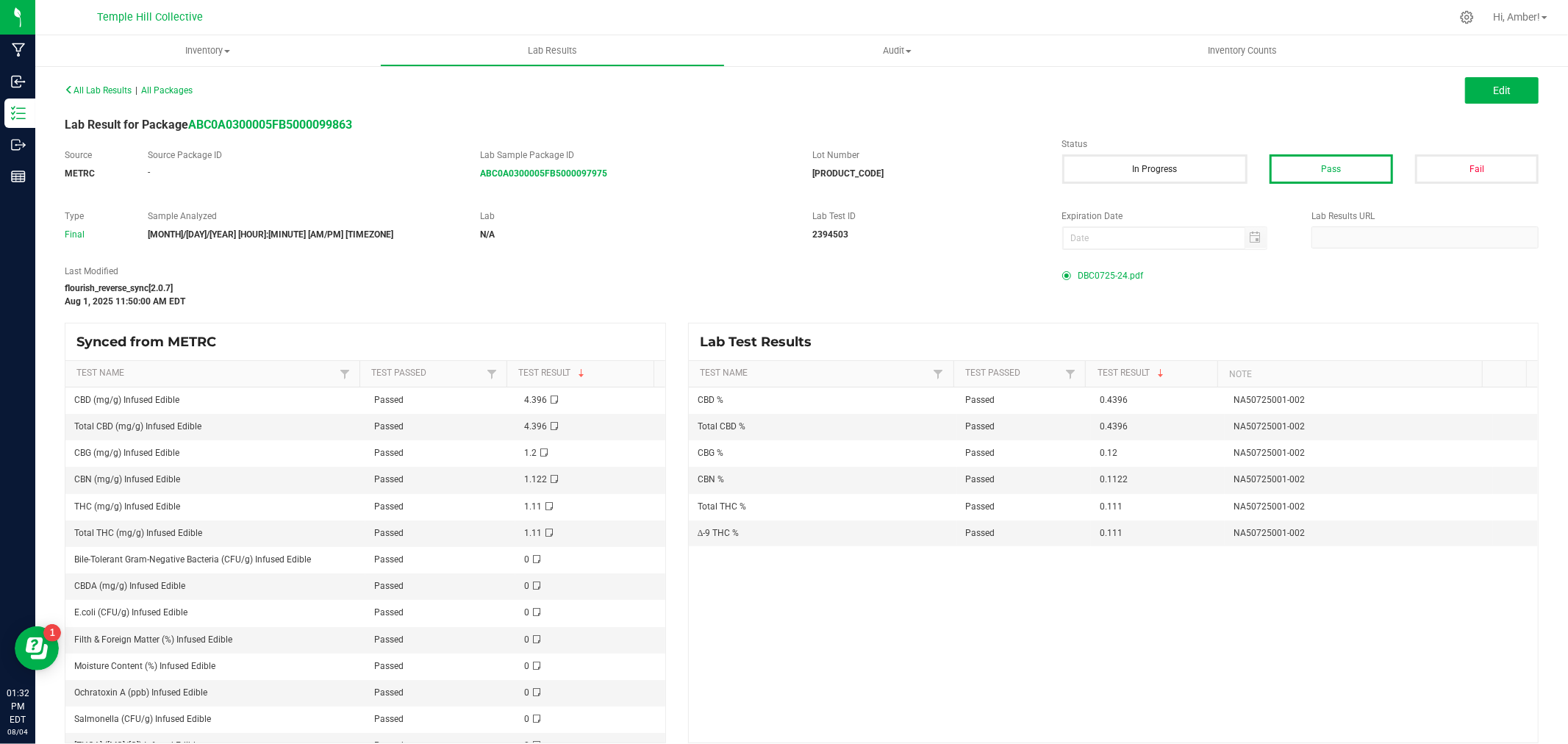 click on "All Lab Results  |  All Packages" at bounding box center [428, 90] 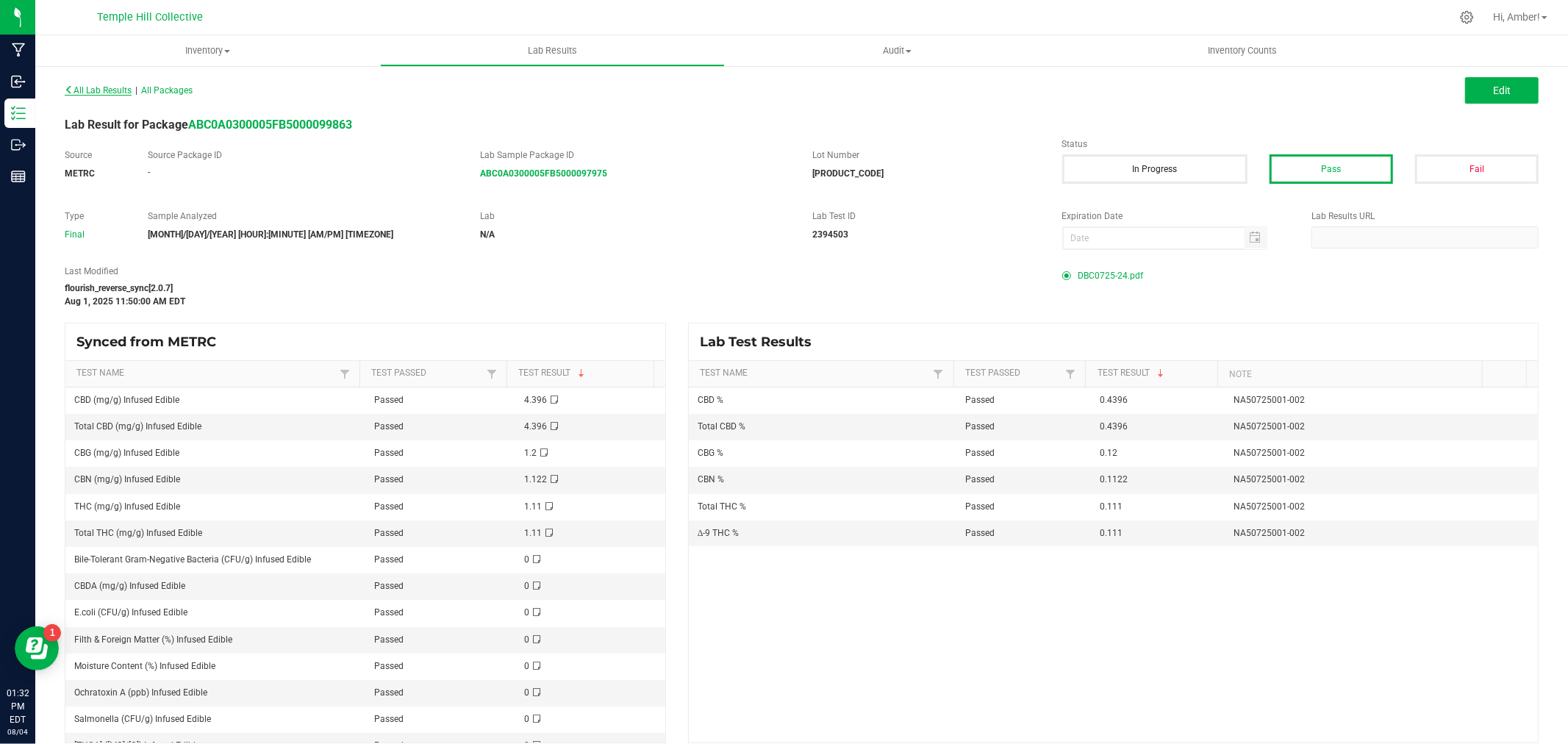 click on "All Lab Results" at bounding box center (98, 90) 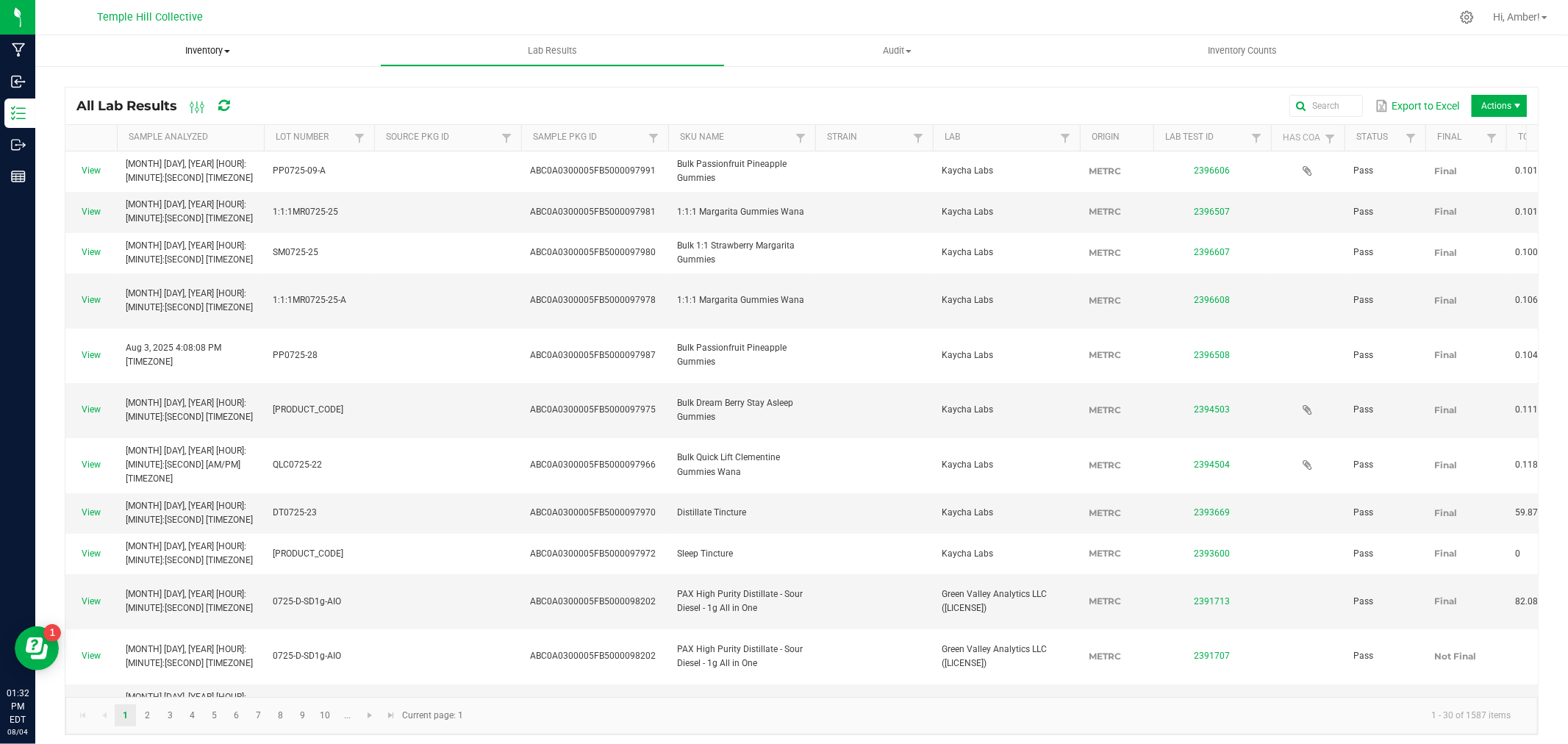 click on "Inventory" at bounding box center [207, 51] 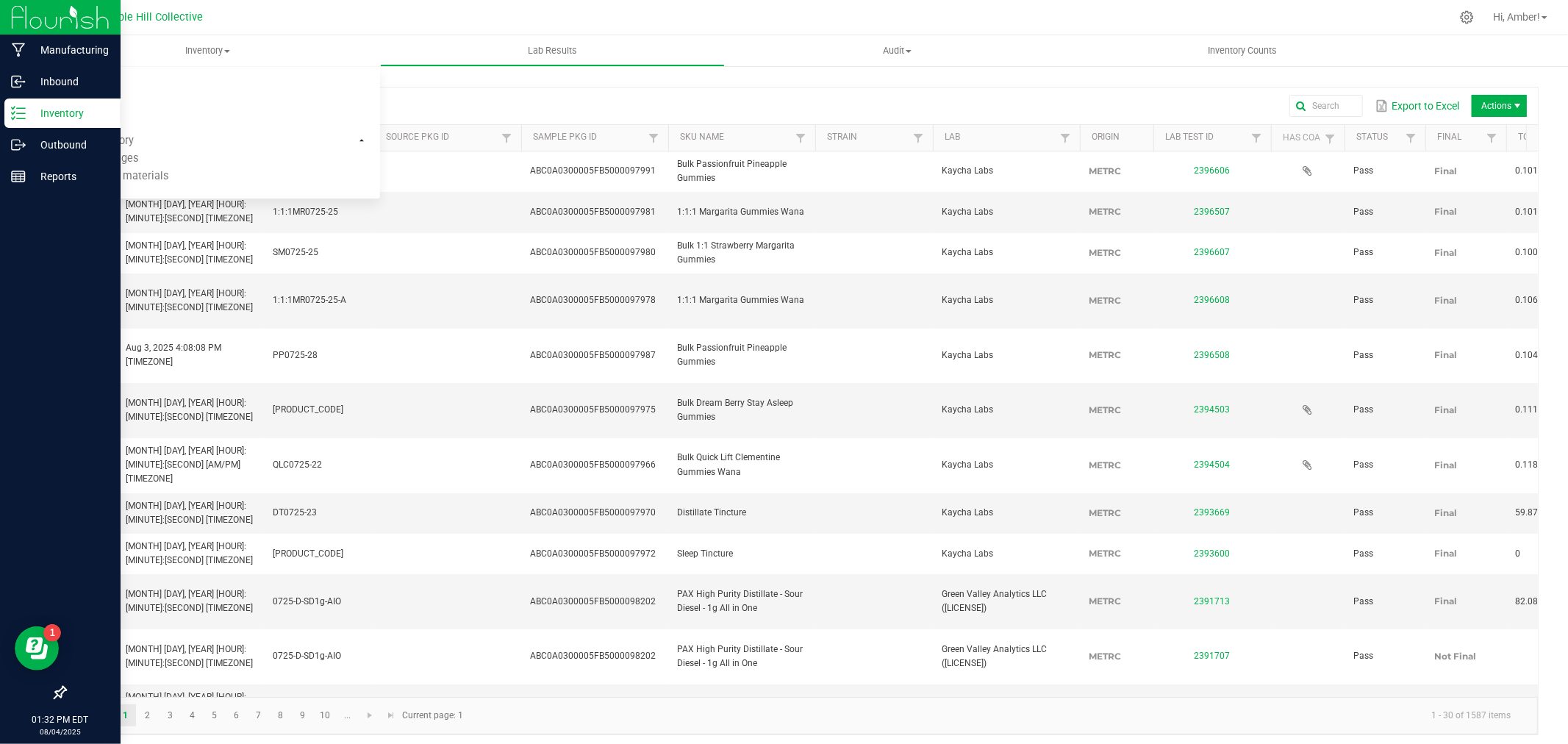 click on "Inventory" at bounding box center [62, 113] 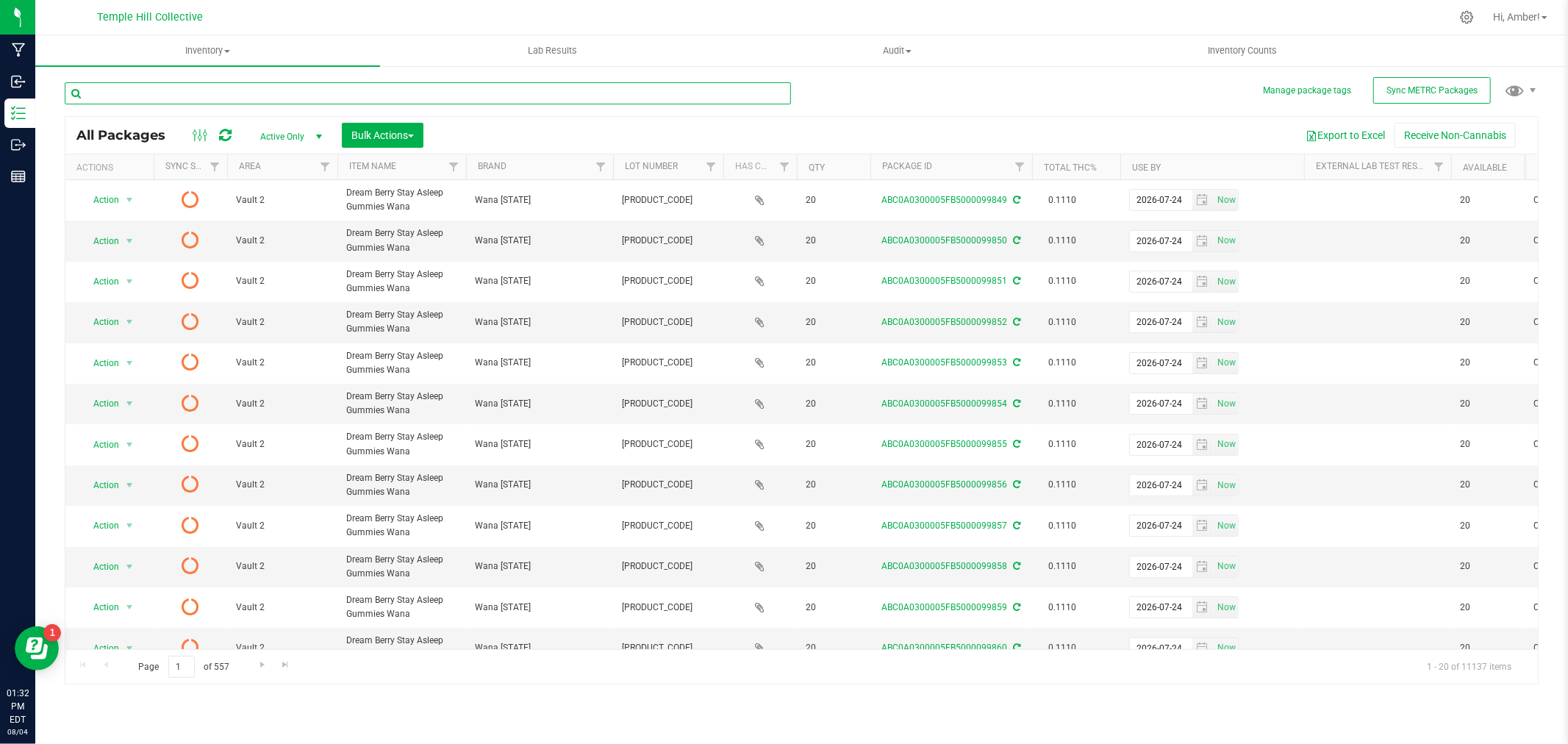 click at bounding box center [428, 93] 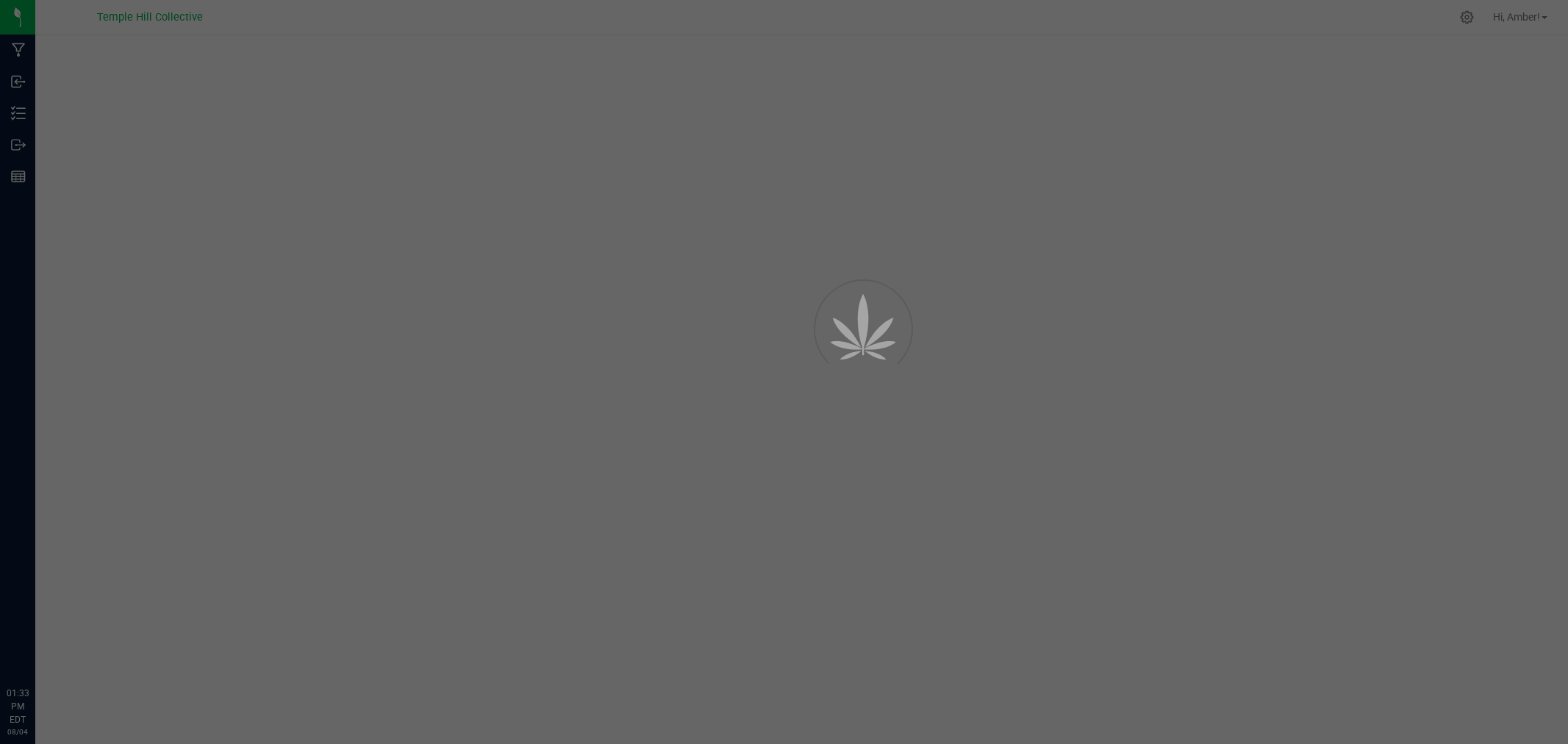 scroll, scrollTop: 0, scrollLeft: 0, axis: both 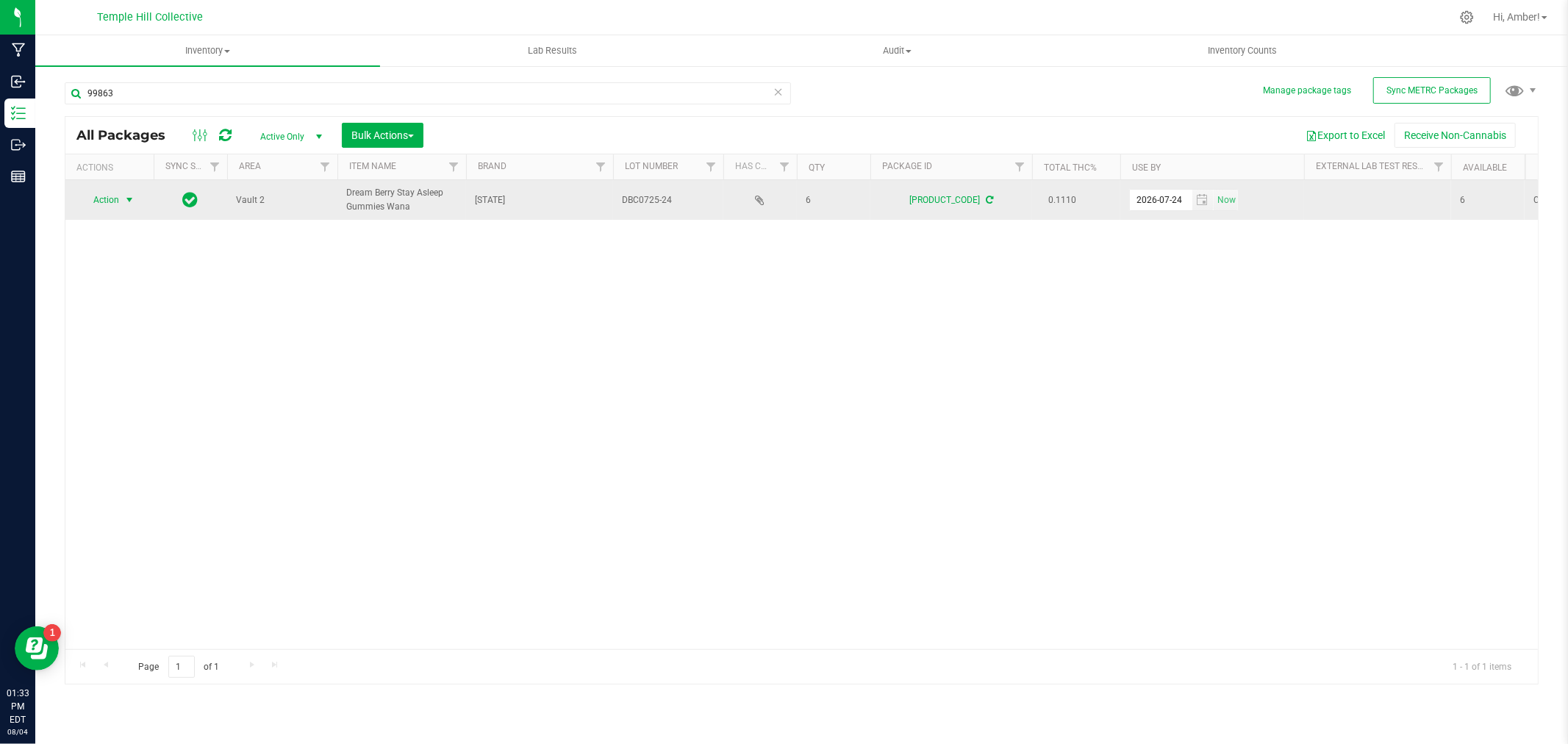 click at bounding box center (129, 200) 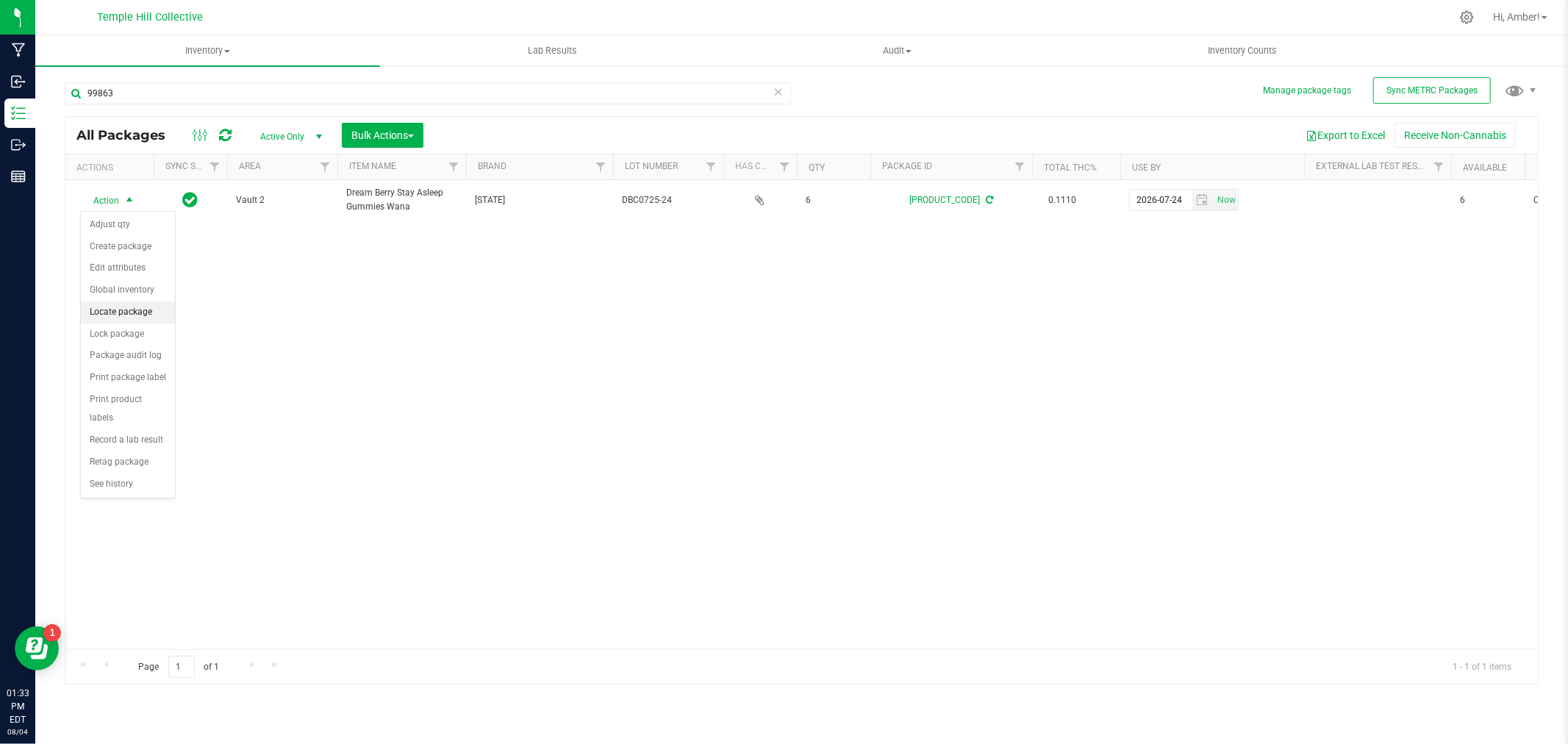 click on "Locate package" at bounding box center (128, 312) 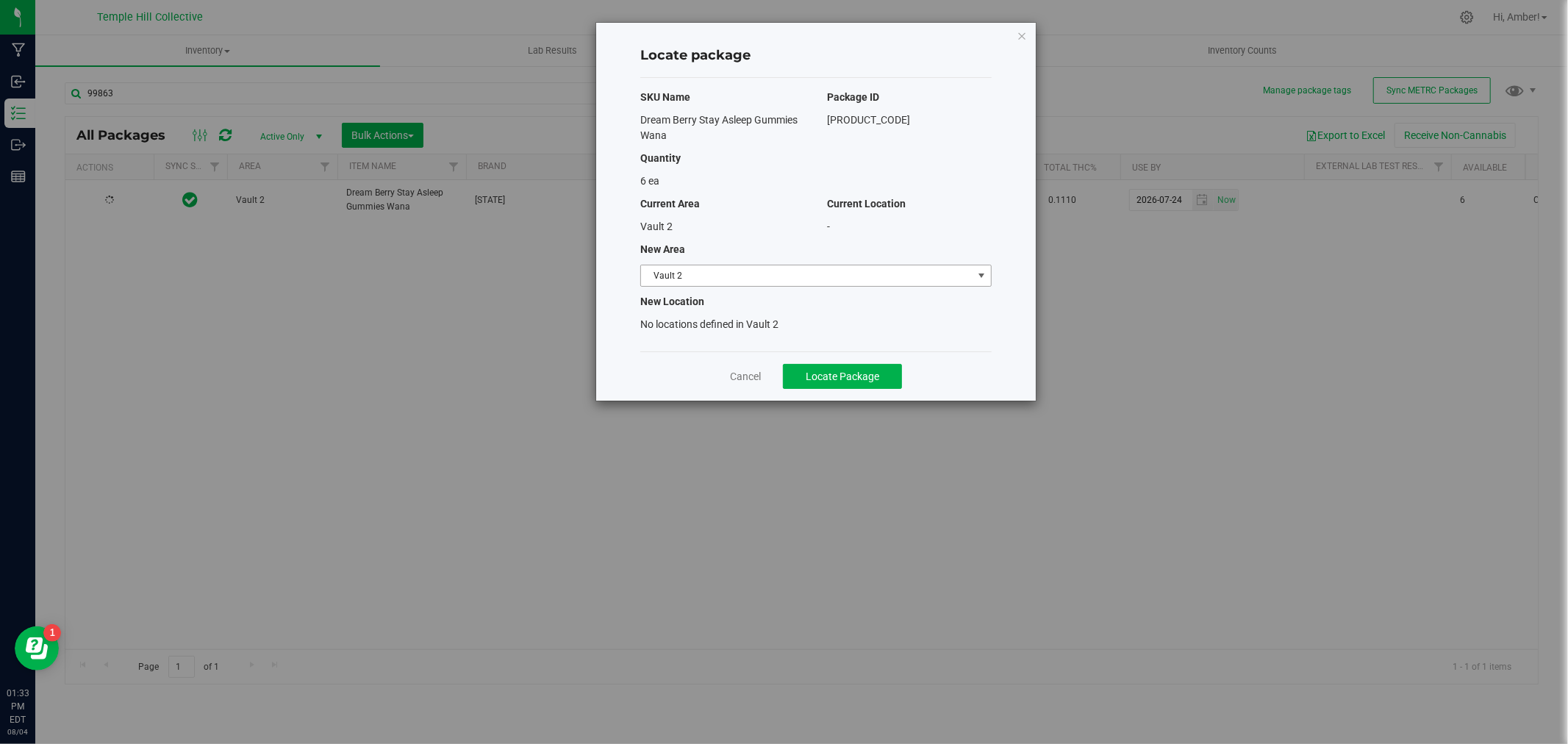 click on "Vault 2" at bounding box center (806, 276) 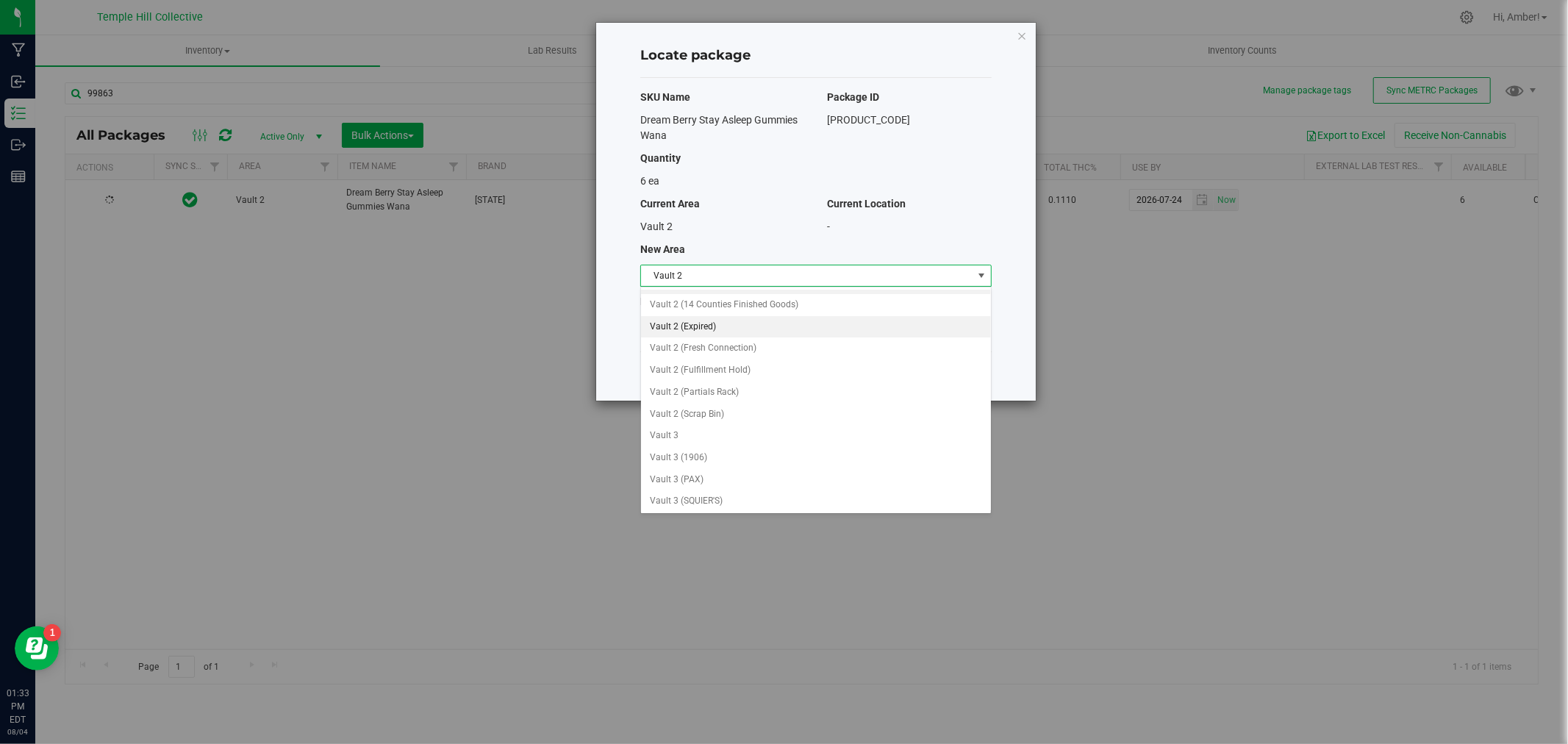 scroll, scrollTop: 593, scrollLeft: 0, axis: vertical 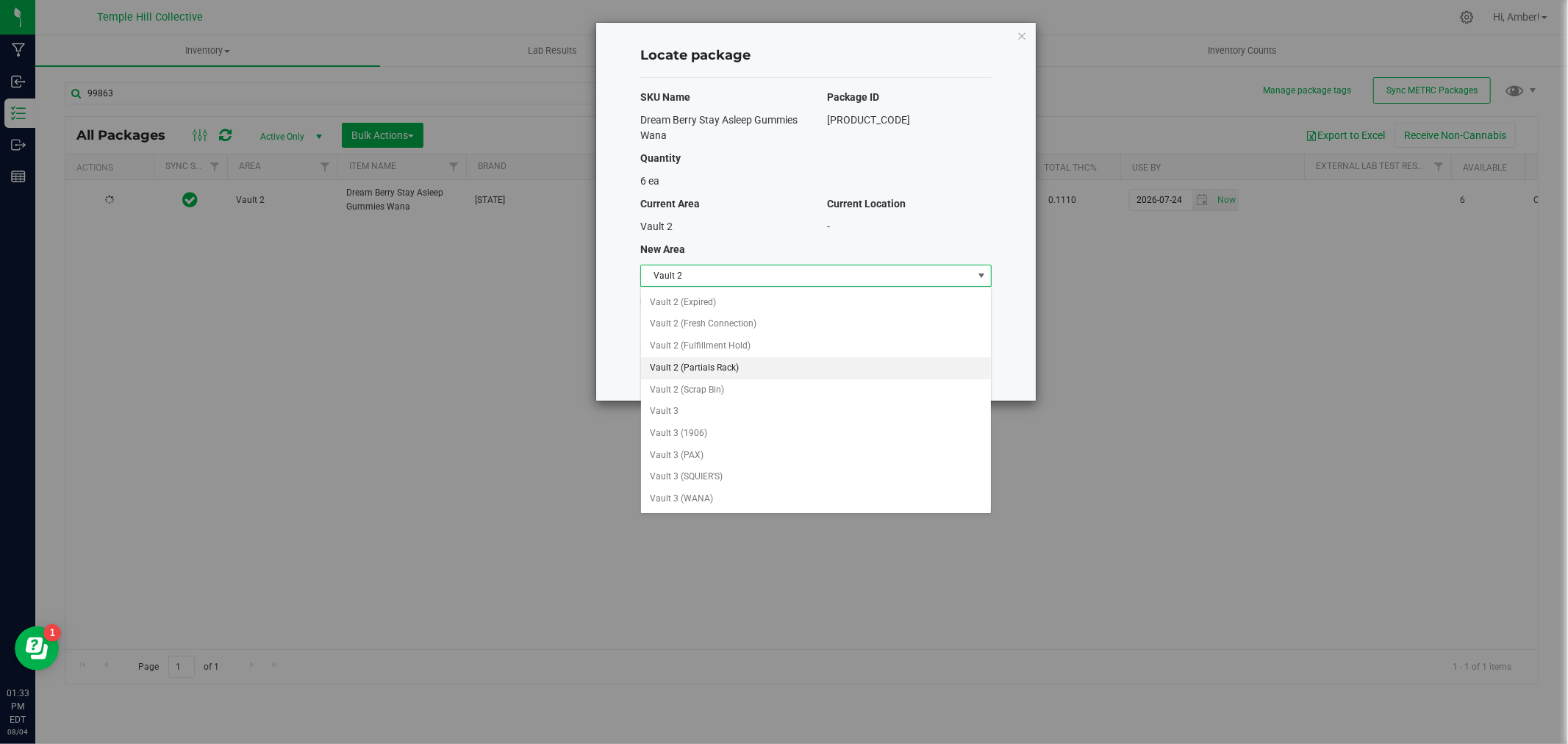click on "[LOCATION]" at bounding box center (816, 368) 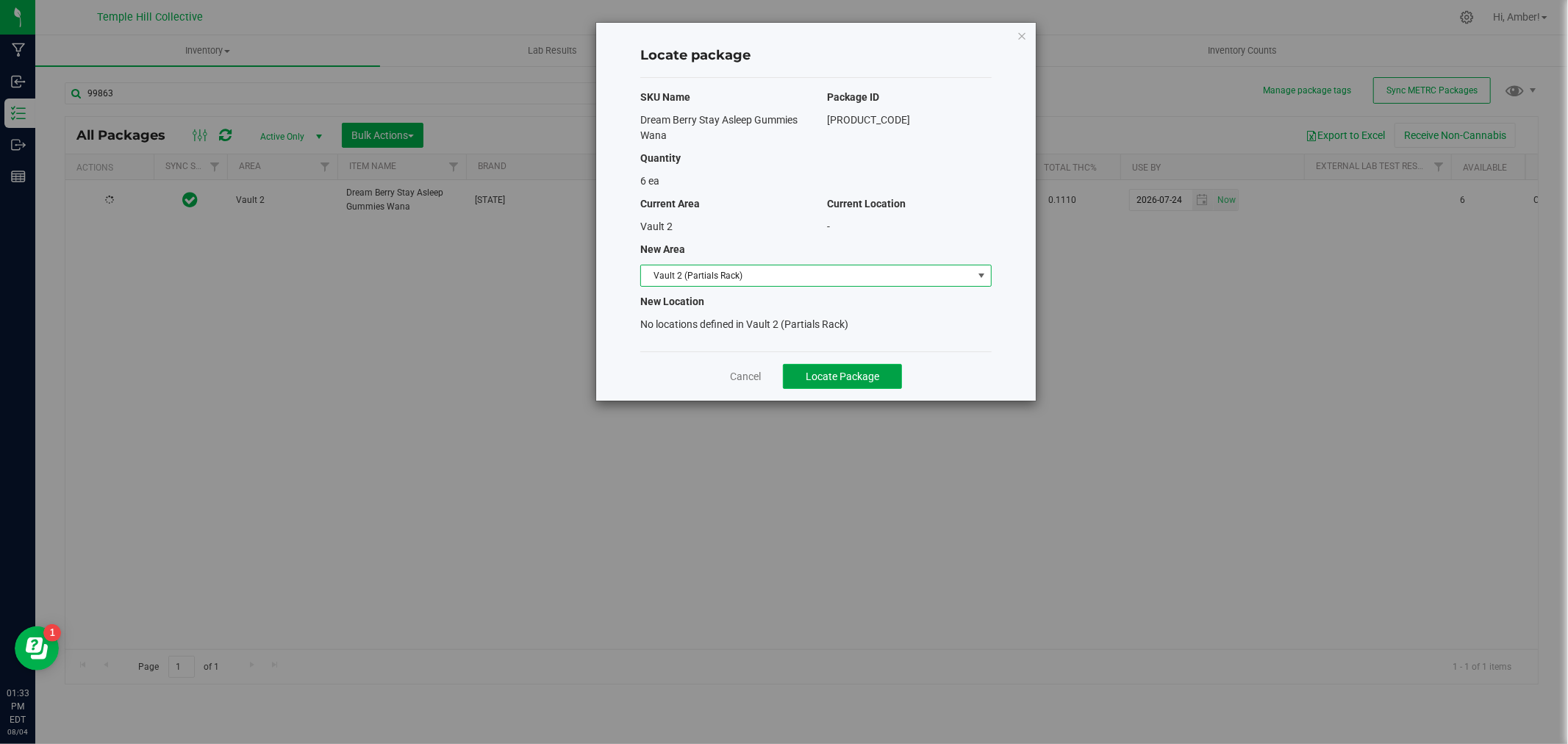 drag, startPoint x: 886, startPoint y: 373, endPoint x: 882, endPoint y: 384, distance: 11.7047 